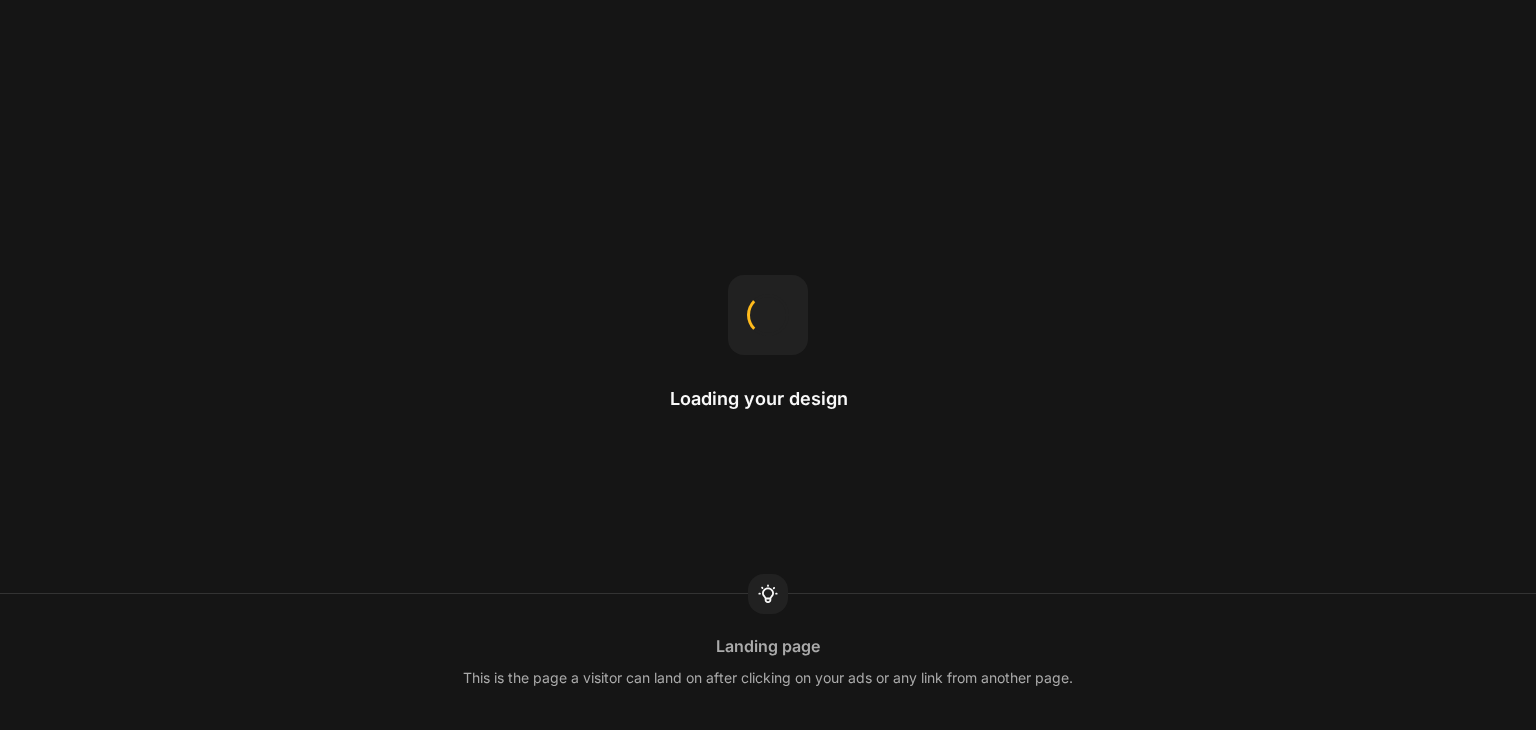 scroll, scrollTop: 0, scrollLeft: 0, axis: both 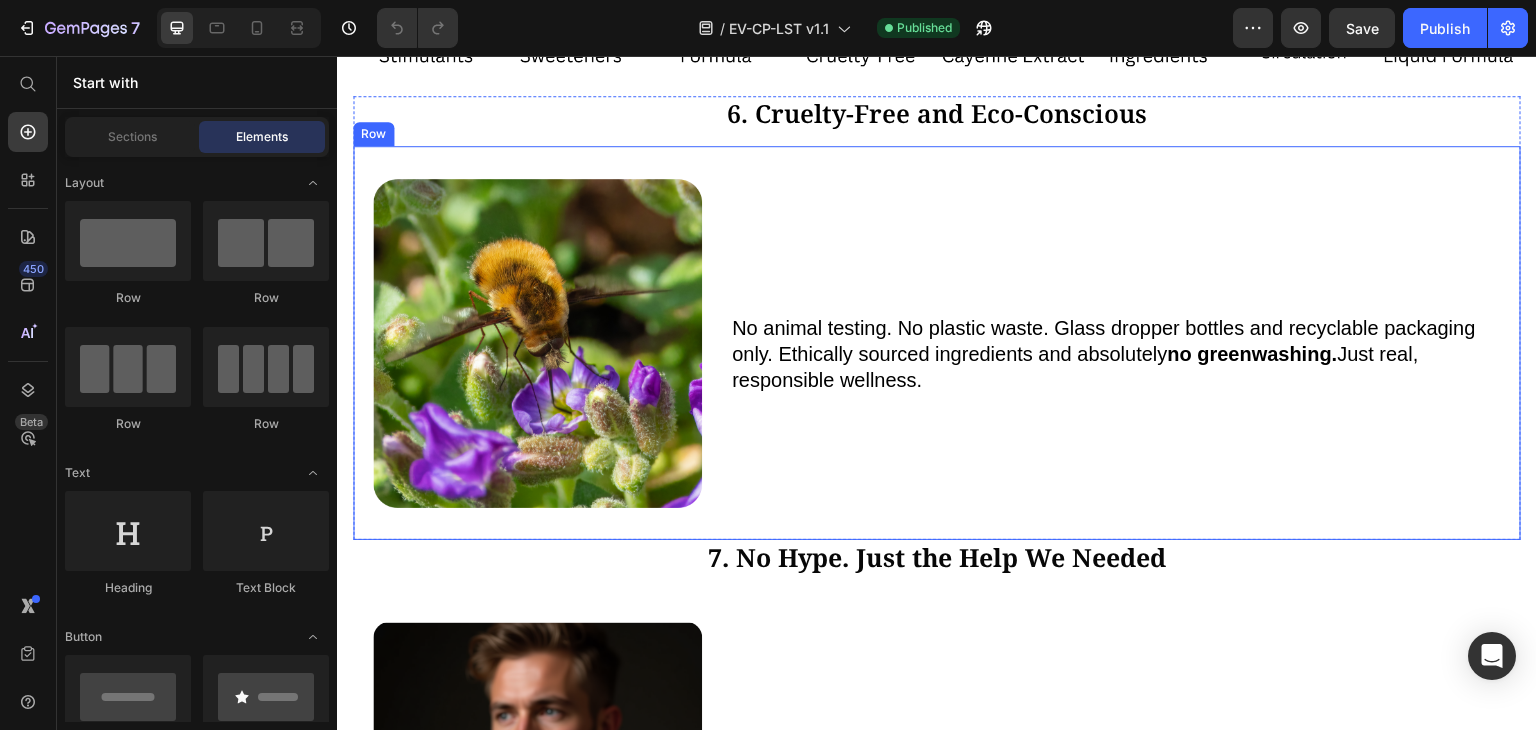 click on "No animal testing. No plastic waste. Glass dropper bottles and recyclable packaging only. Ethically sourced ingredients and absolutely  no greenwashing.  Just real, responsible wellness. Text Block" at bounding box center [1116, 343] 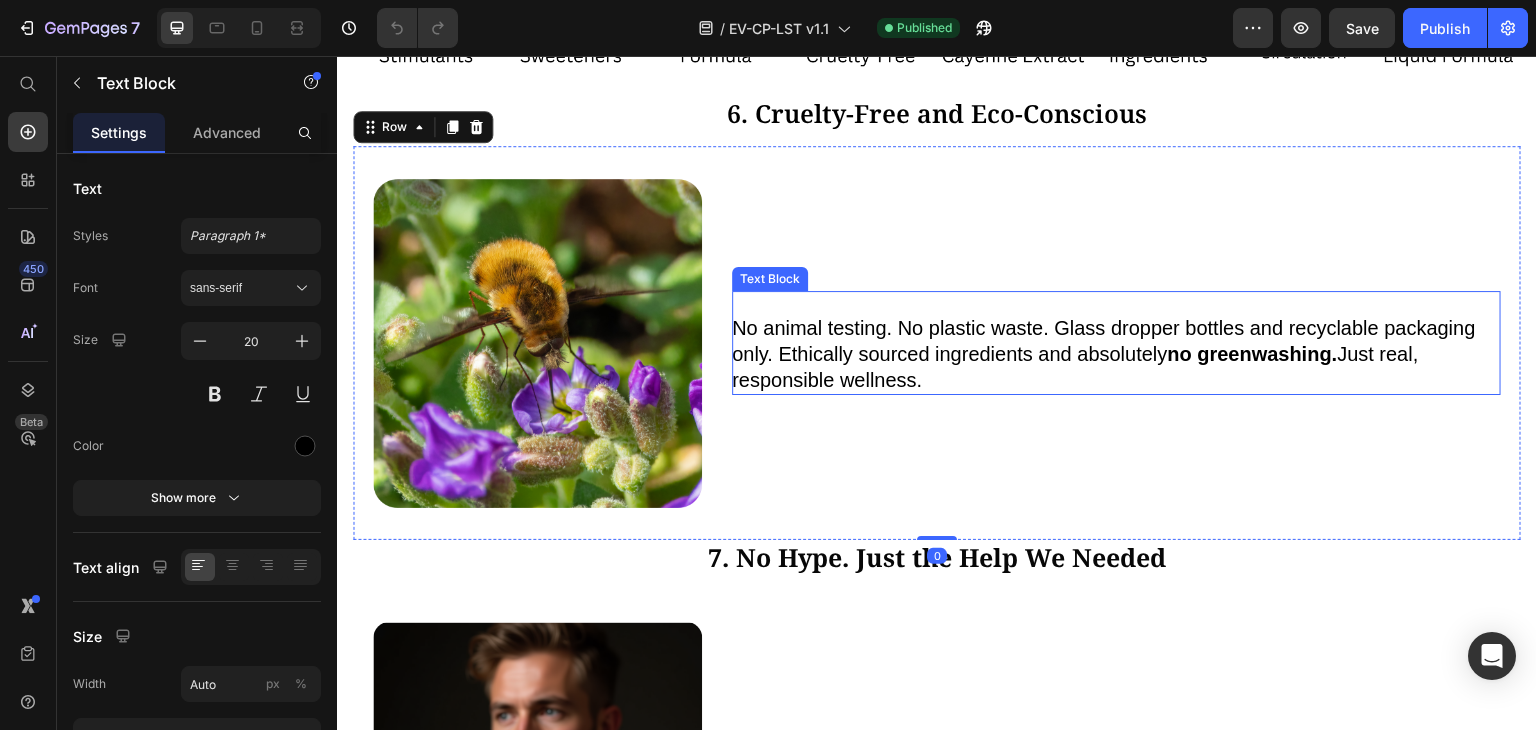 click on "No animal testing. No plastic waste. Glass dropper bottles and recyclable packaging only. Ethically sourced ingredients and absolutely  no greenwashing.  Just real, responsible wellness." at bounding box center (1104, 354) 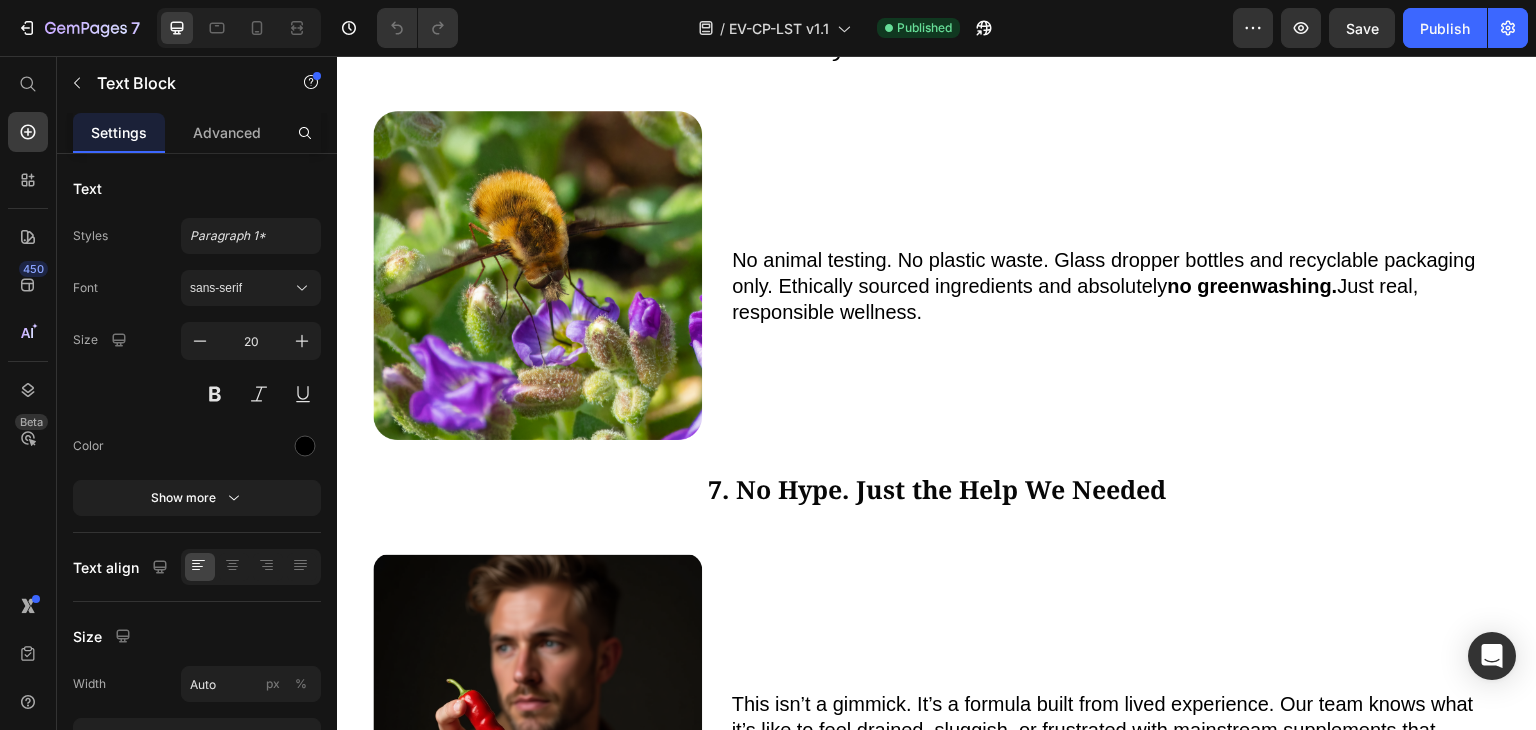scroll, scrollTop: 4599, scrollLeft: 0, axis: vertical 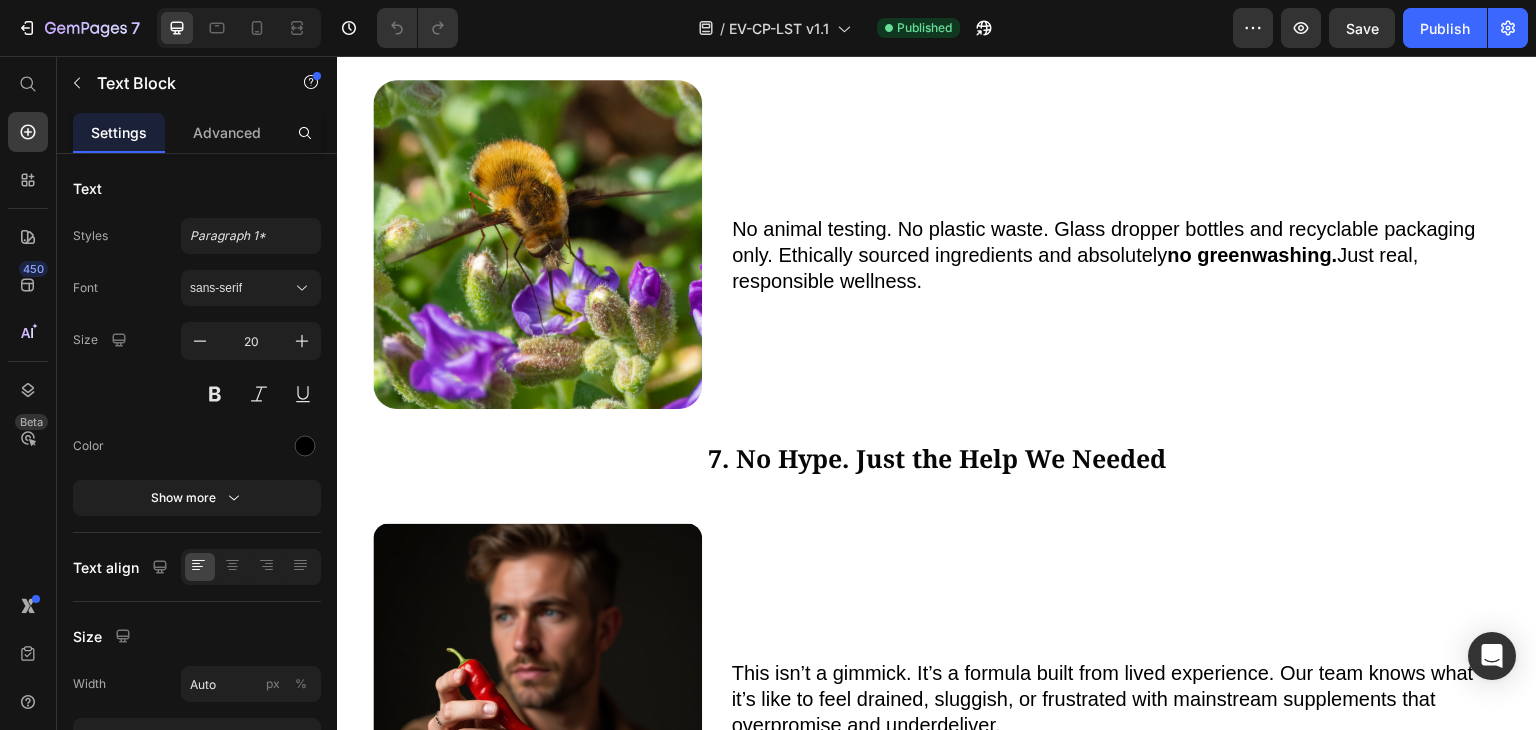 click on "No animal testing. No plastic waste. Glass dropper bottles and recyclable packaging only. Ethically sourced ingredients and absolutely  no greenwashing.  Just real, responsible wellness." at bounding box center (1104, 255) 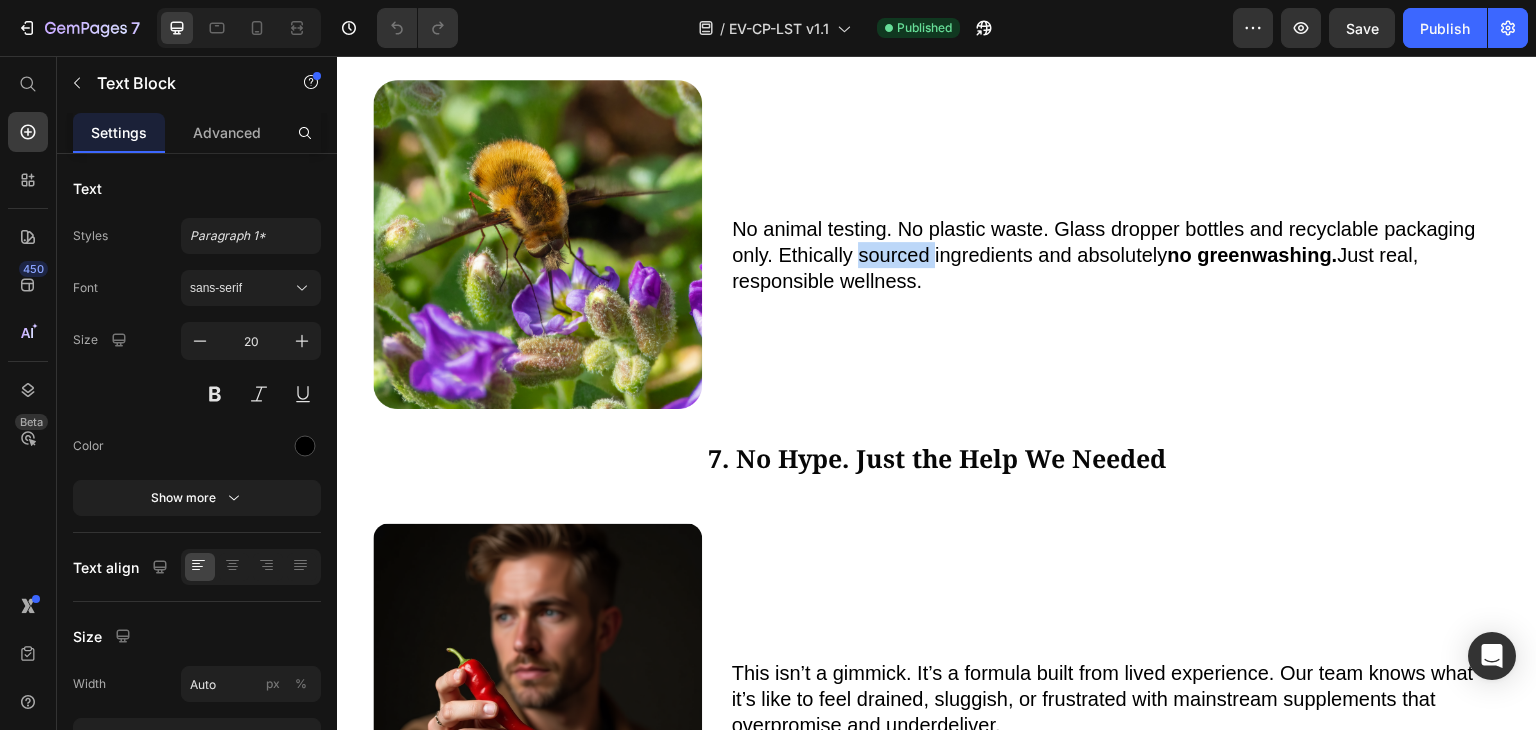 click on "No animal testing. No plastic waste. Glass dropper bottles and recyclable packaging only. Ethically sourced ingredients and absolutely  no greenwashing.  Just real, responsible wellness." at bounding box center (1104, 255) 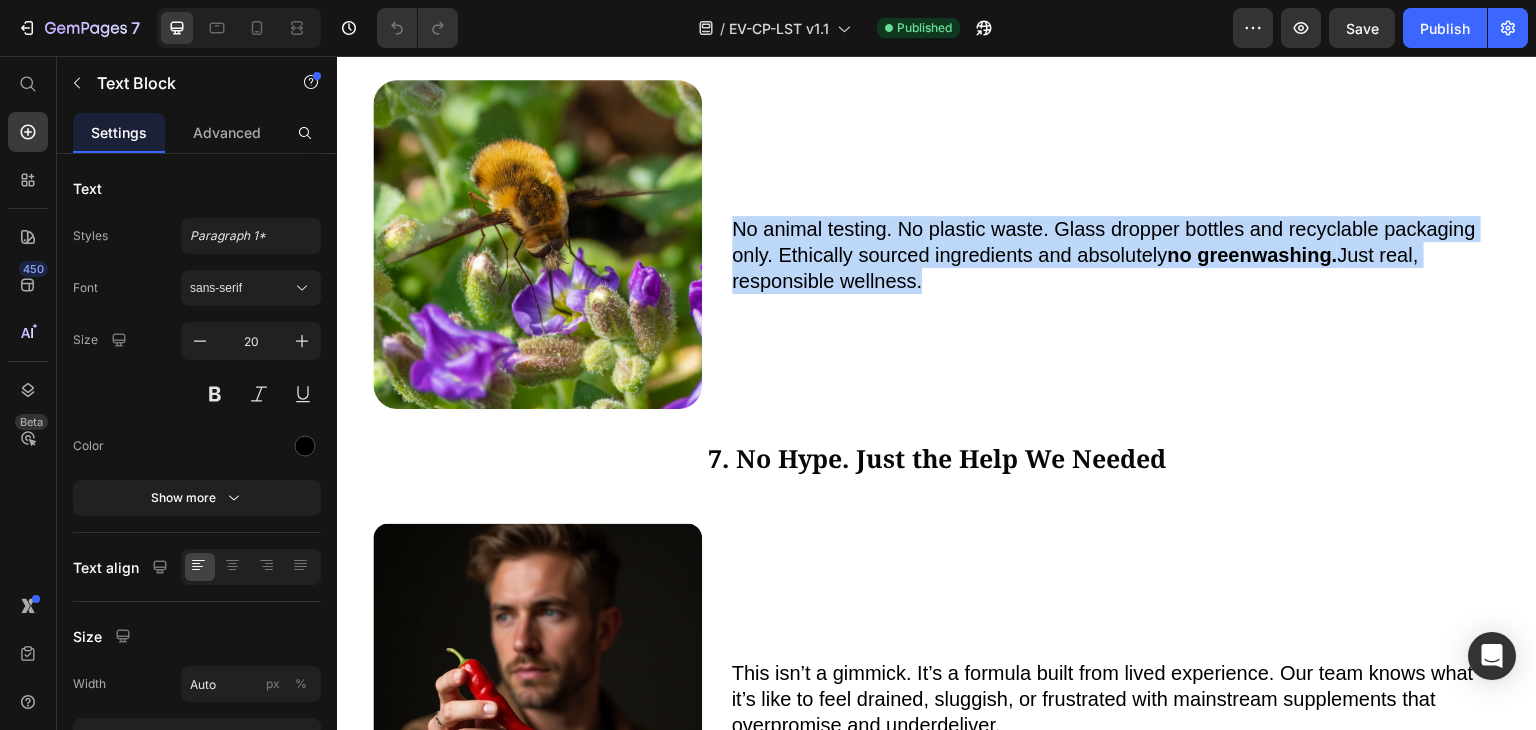 click on "No animal testing. No plastic waste. Glass dropper bottles and recyclable packaging only. Ethically sourced ingredients and absolutely  no greenwashing.  Just real, responsible wellness." at bounding box center [1104, 255] 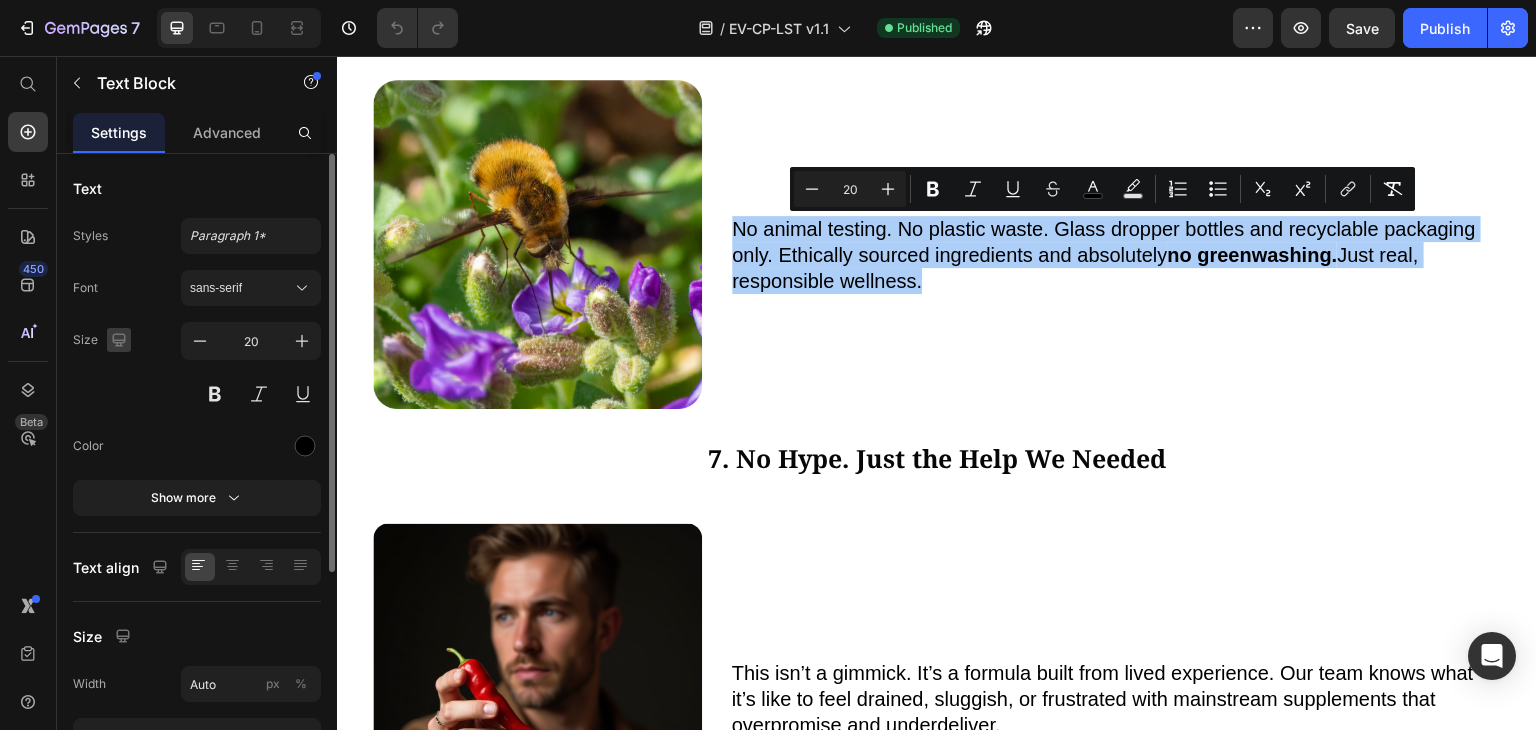 click 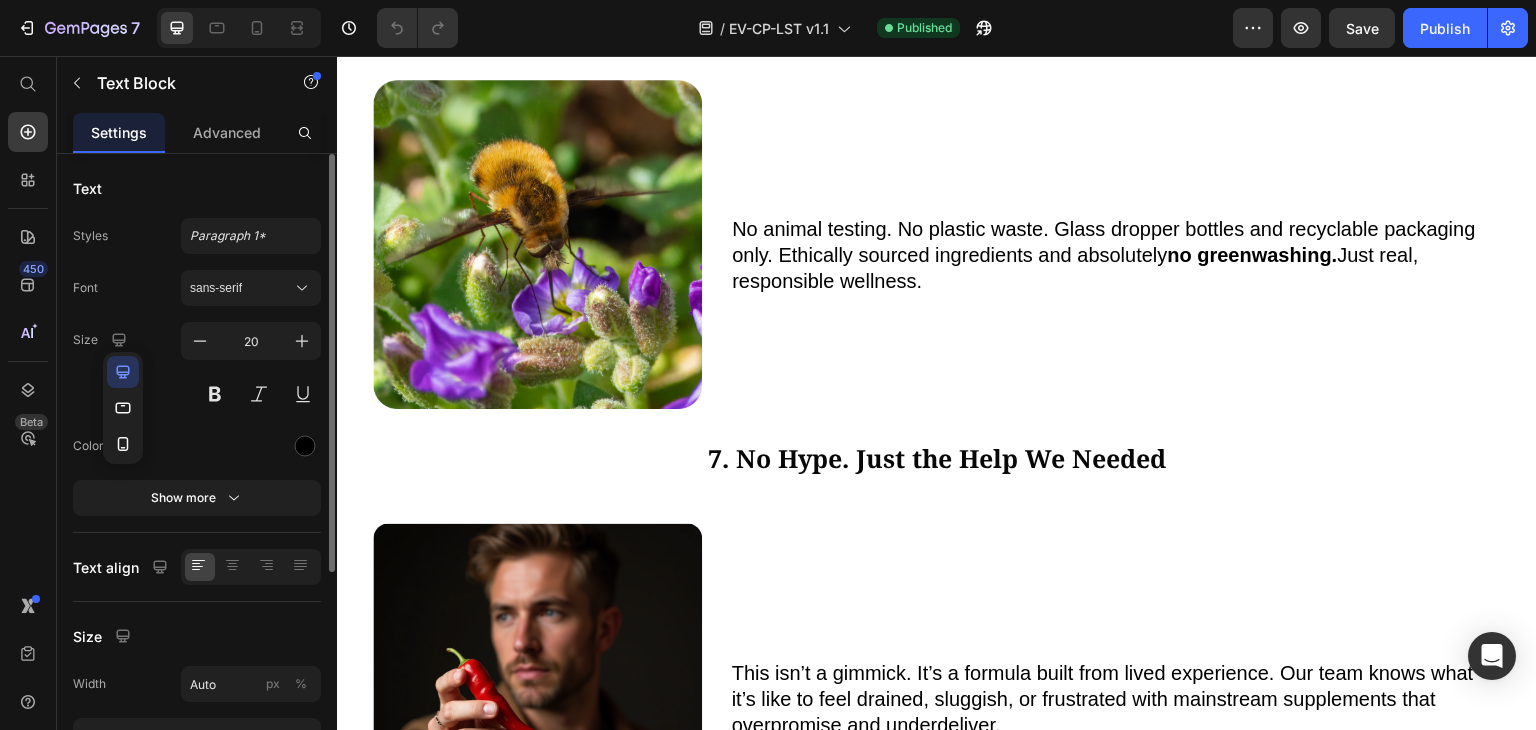 click 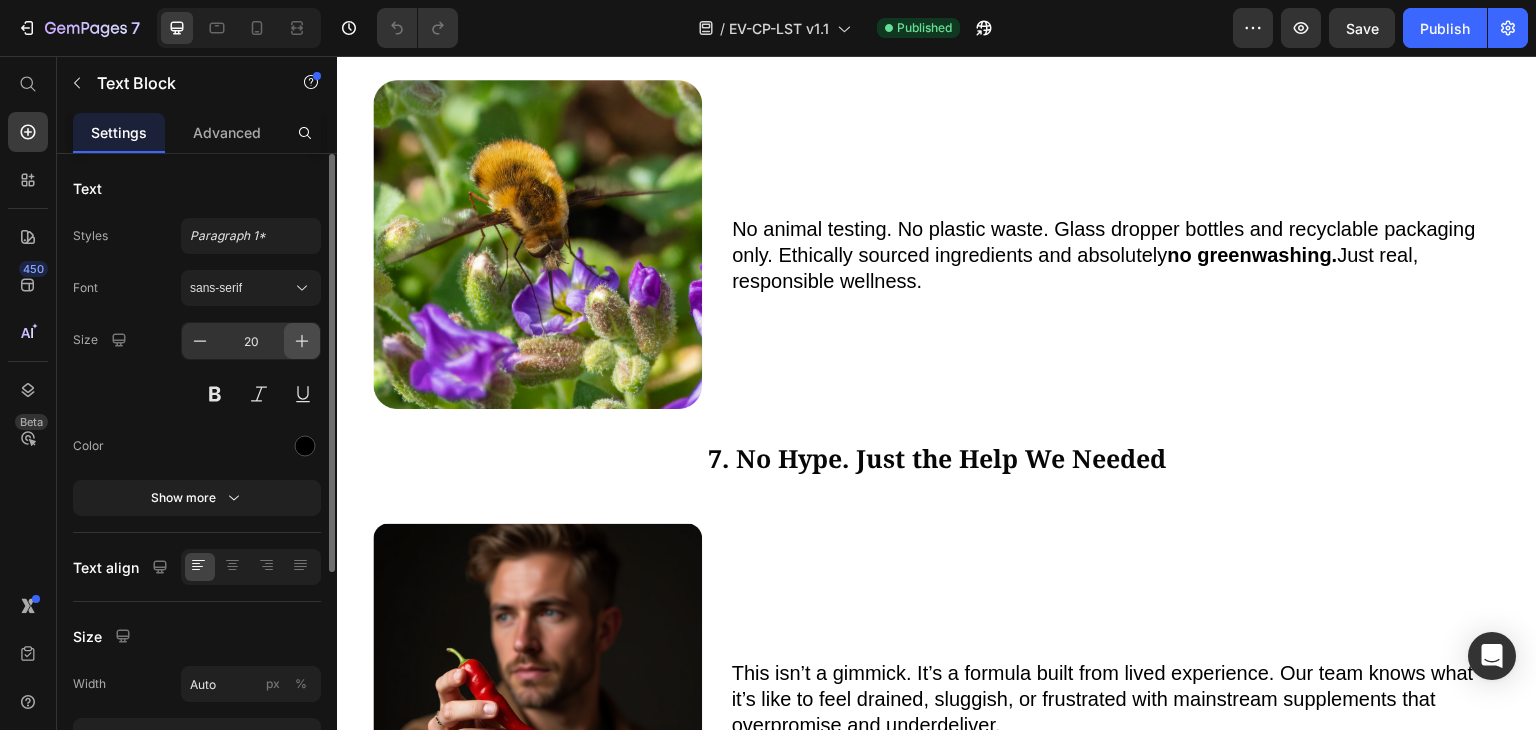 click 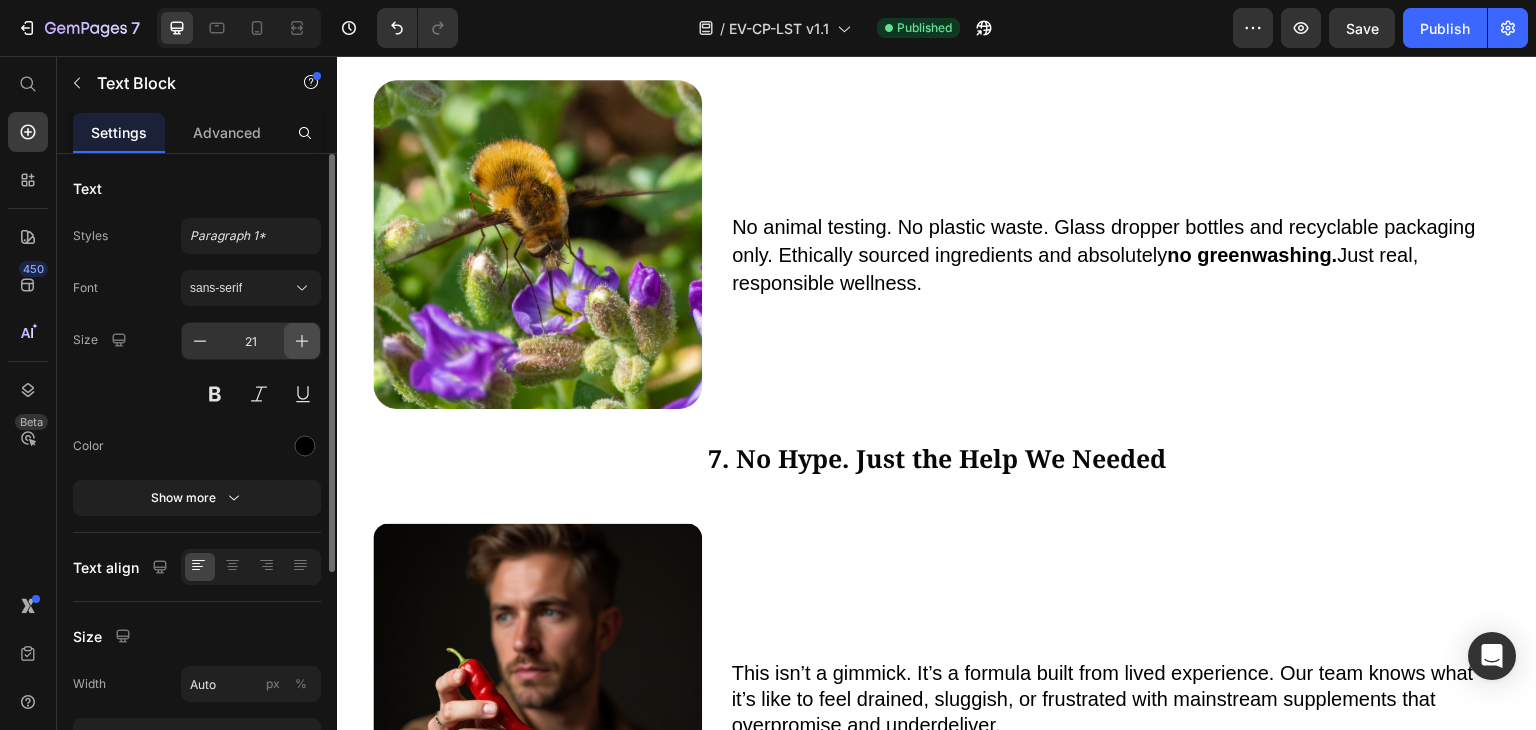 click 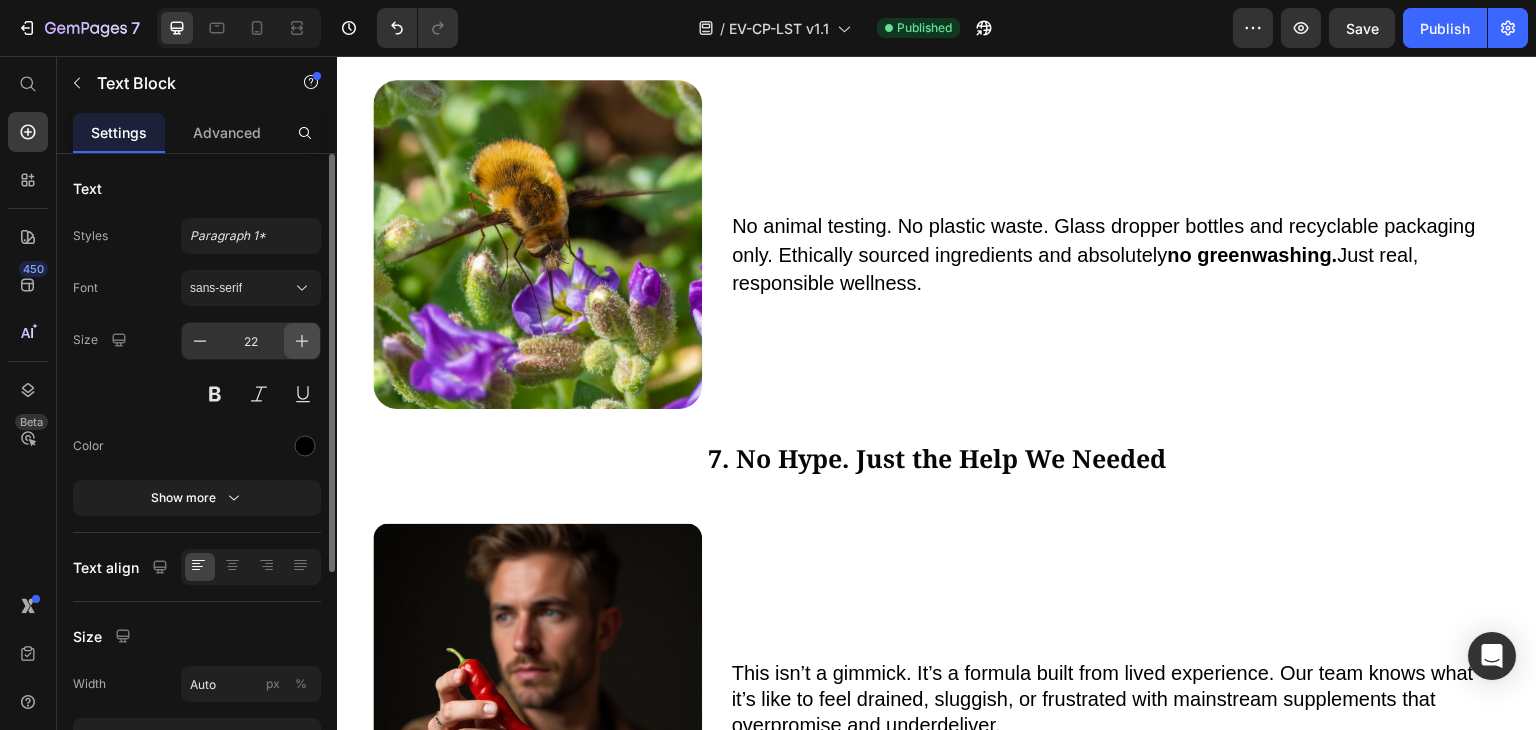 click 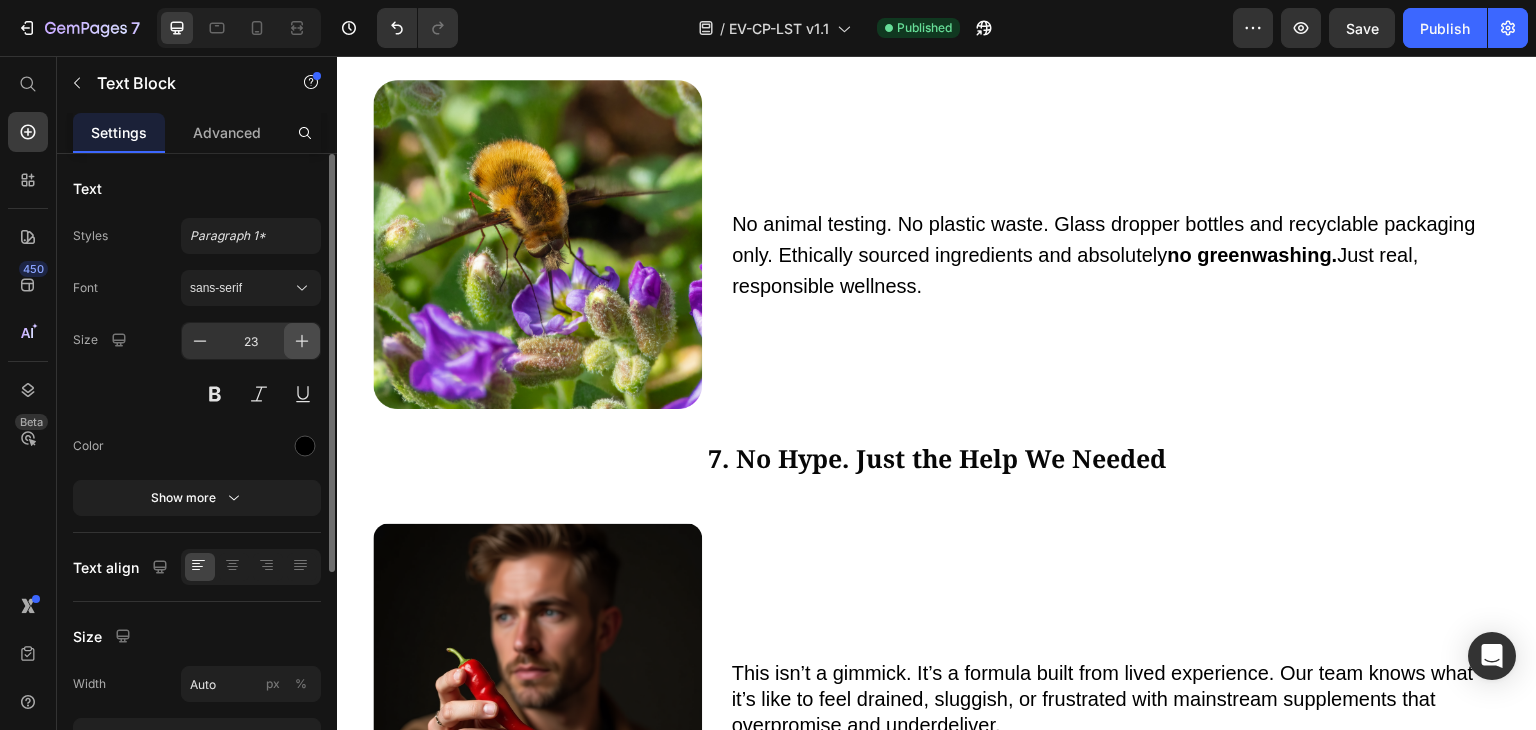 click 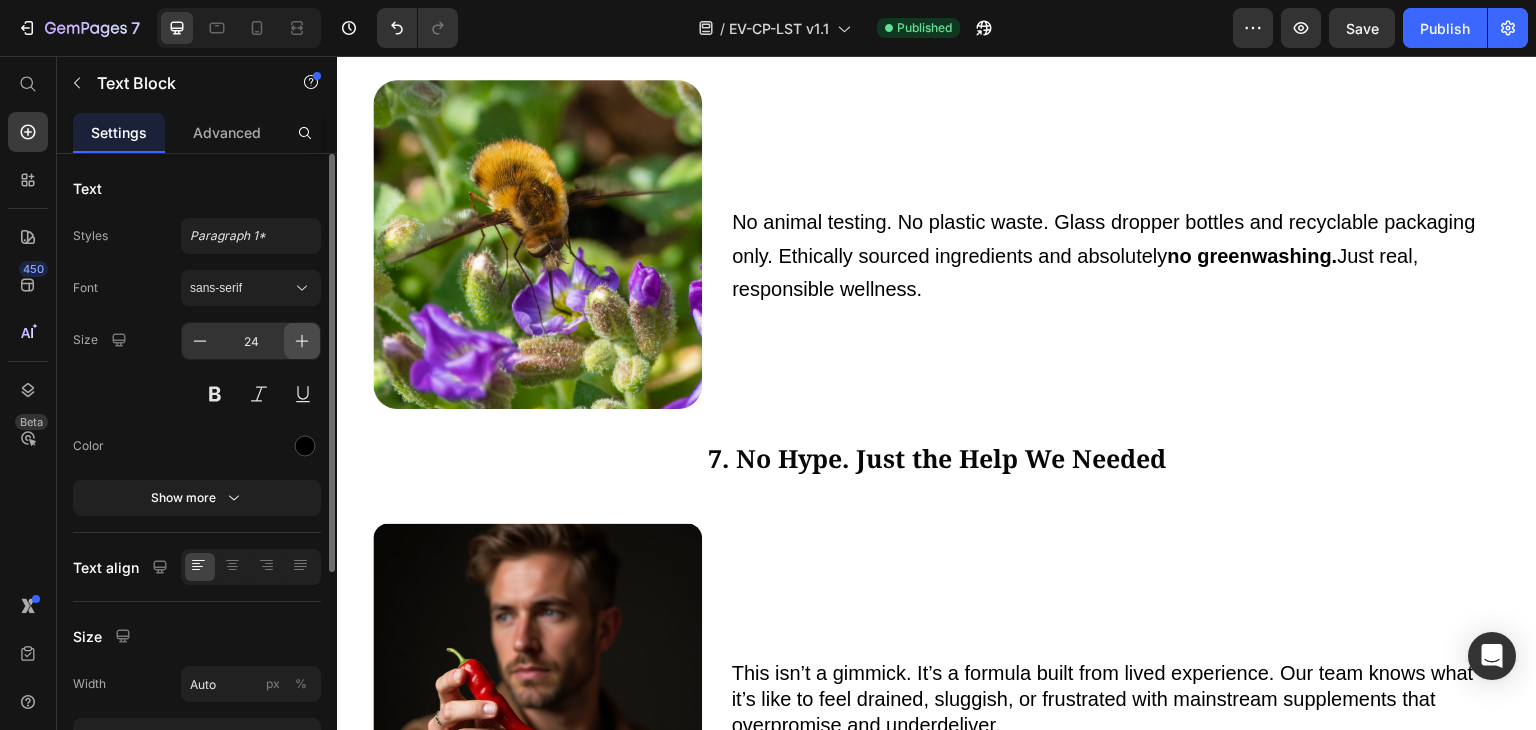 click 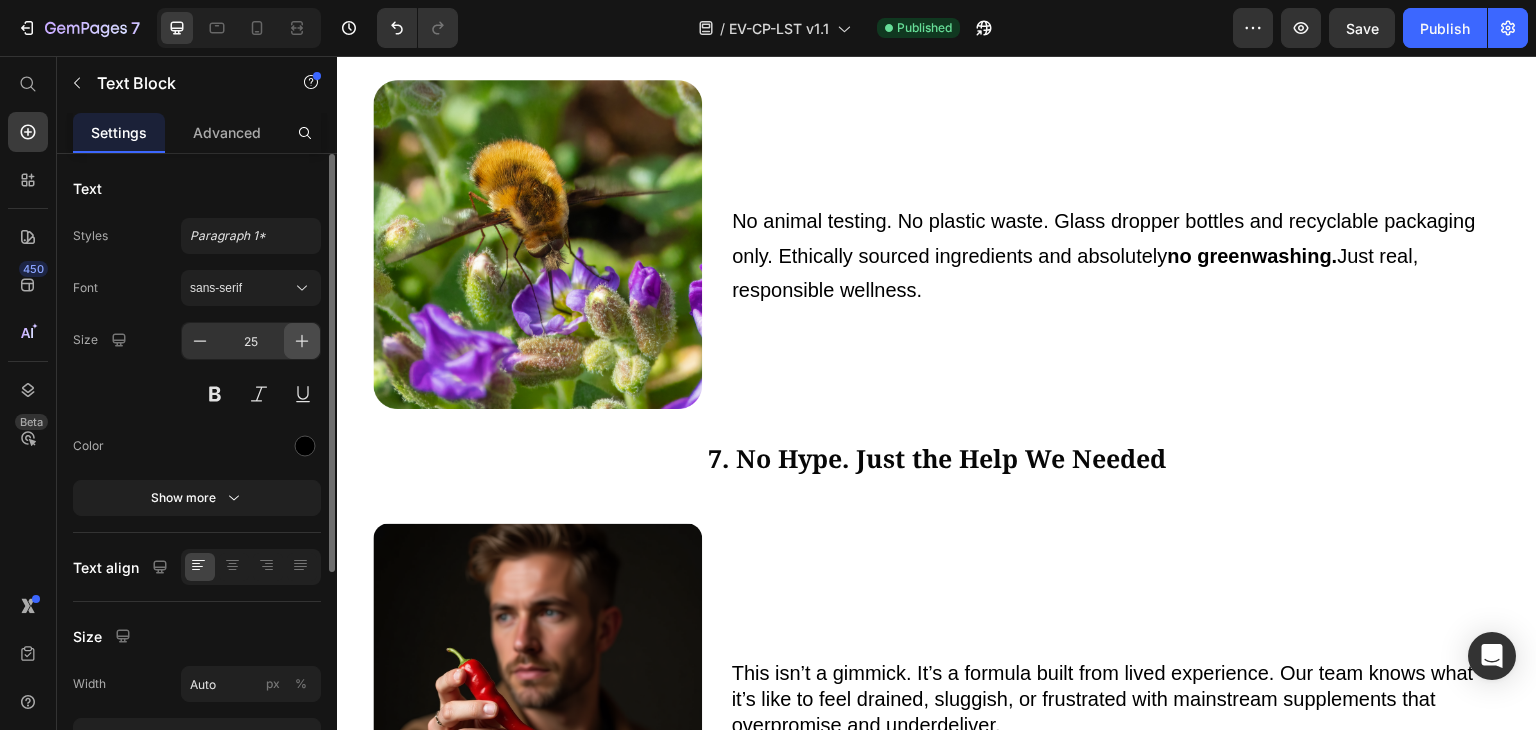 click 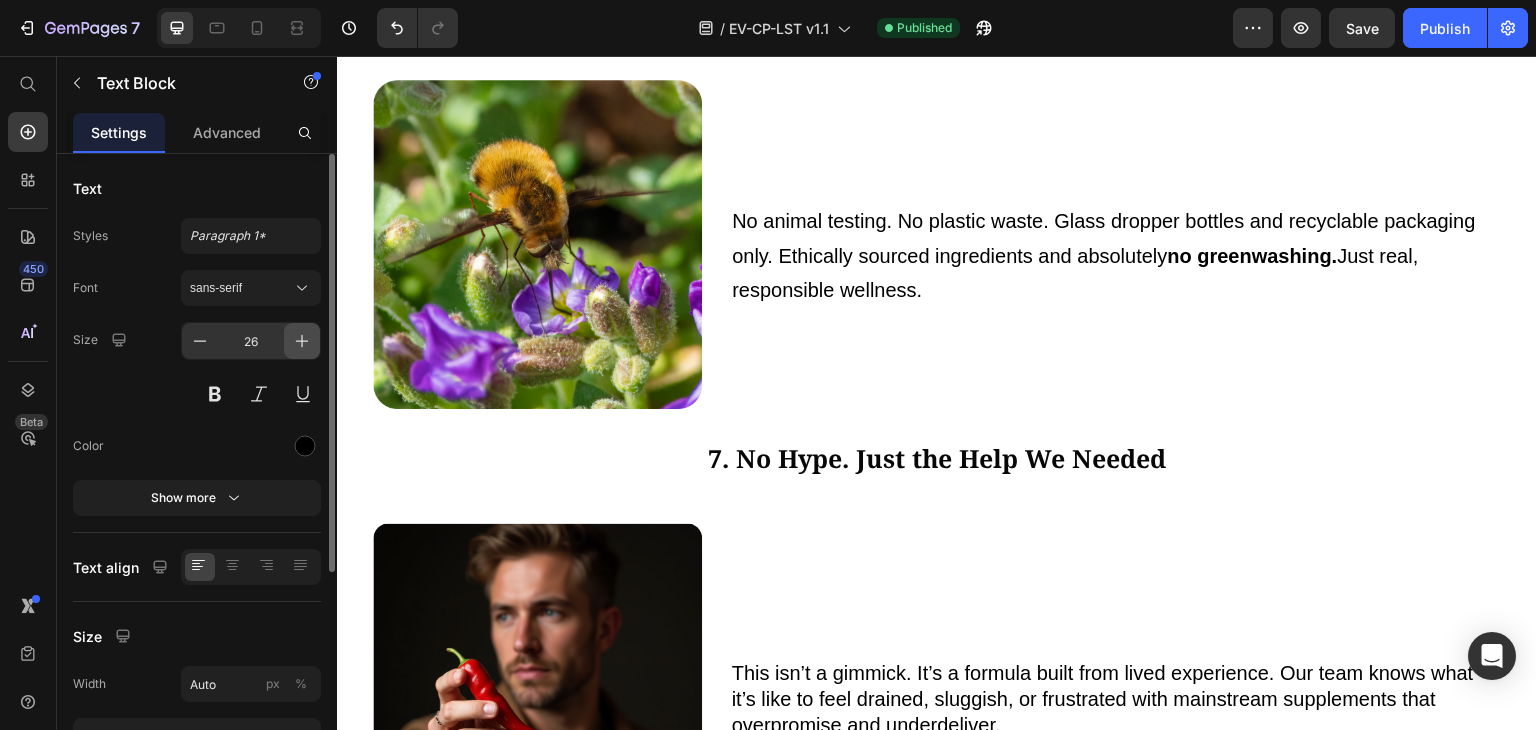 click 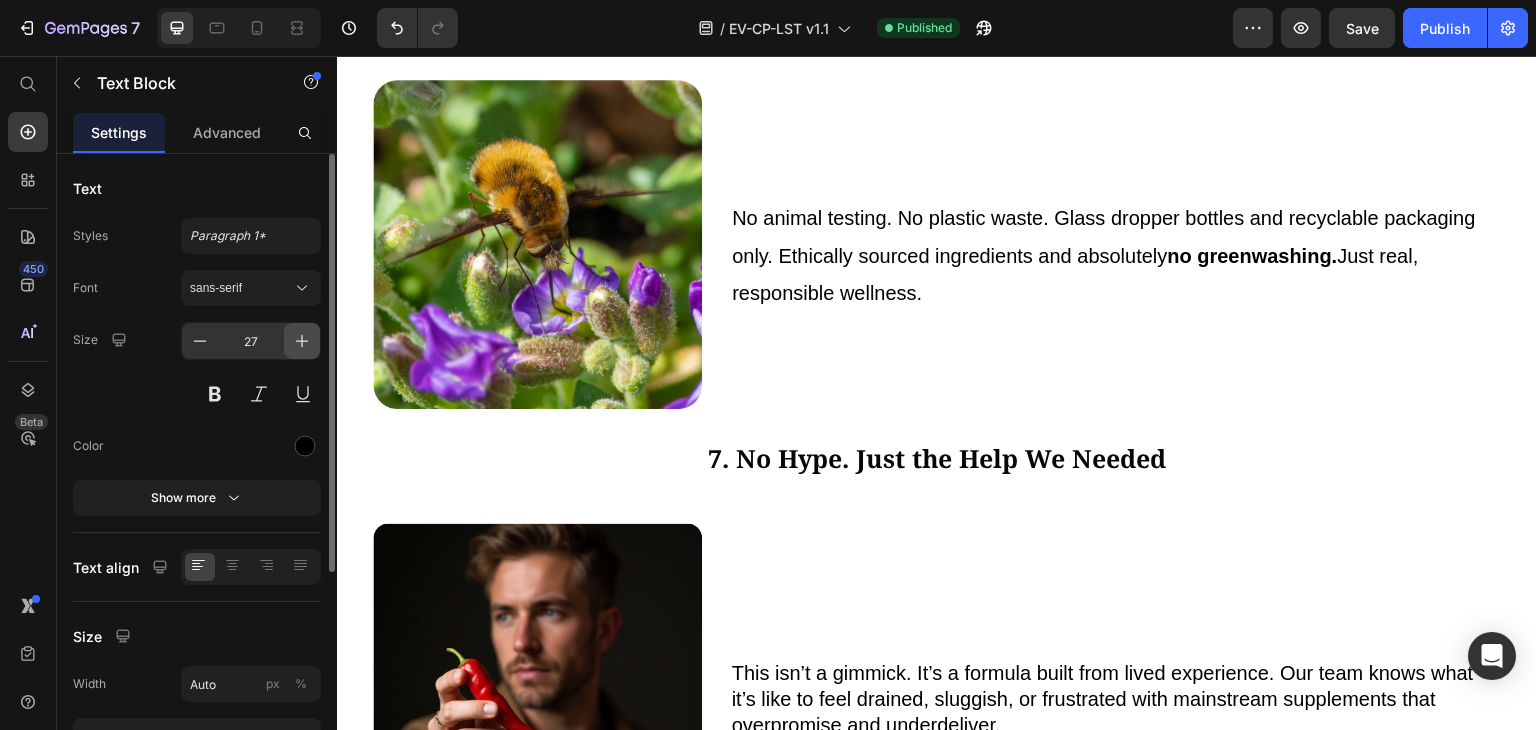 click 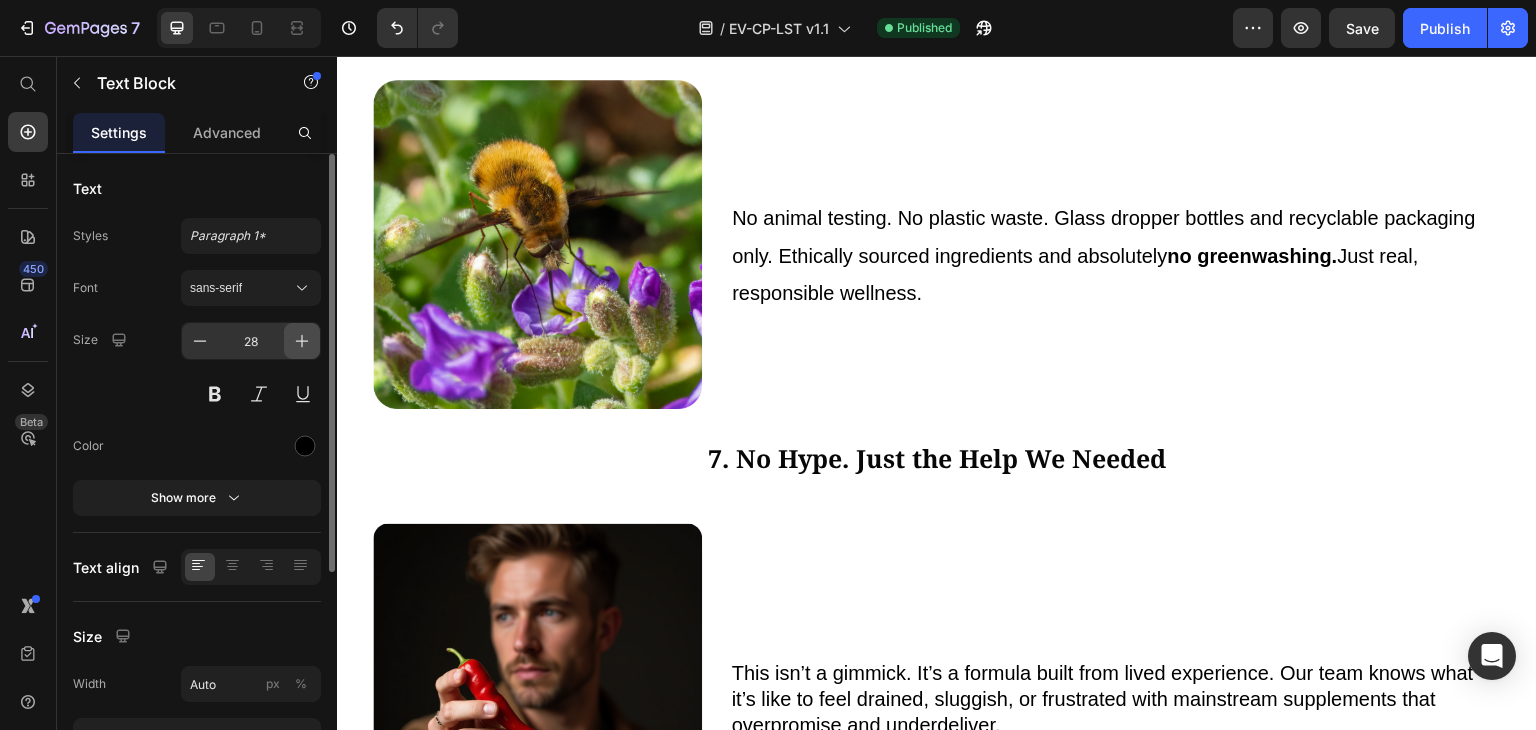 click 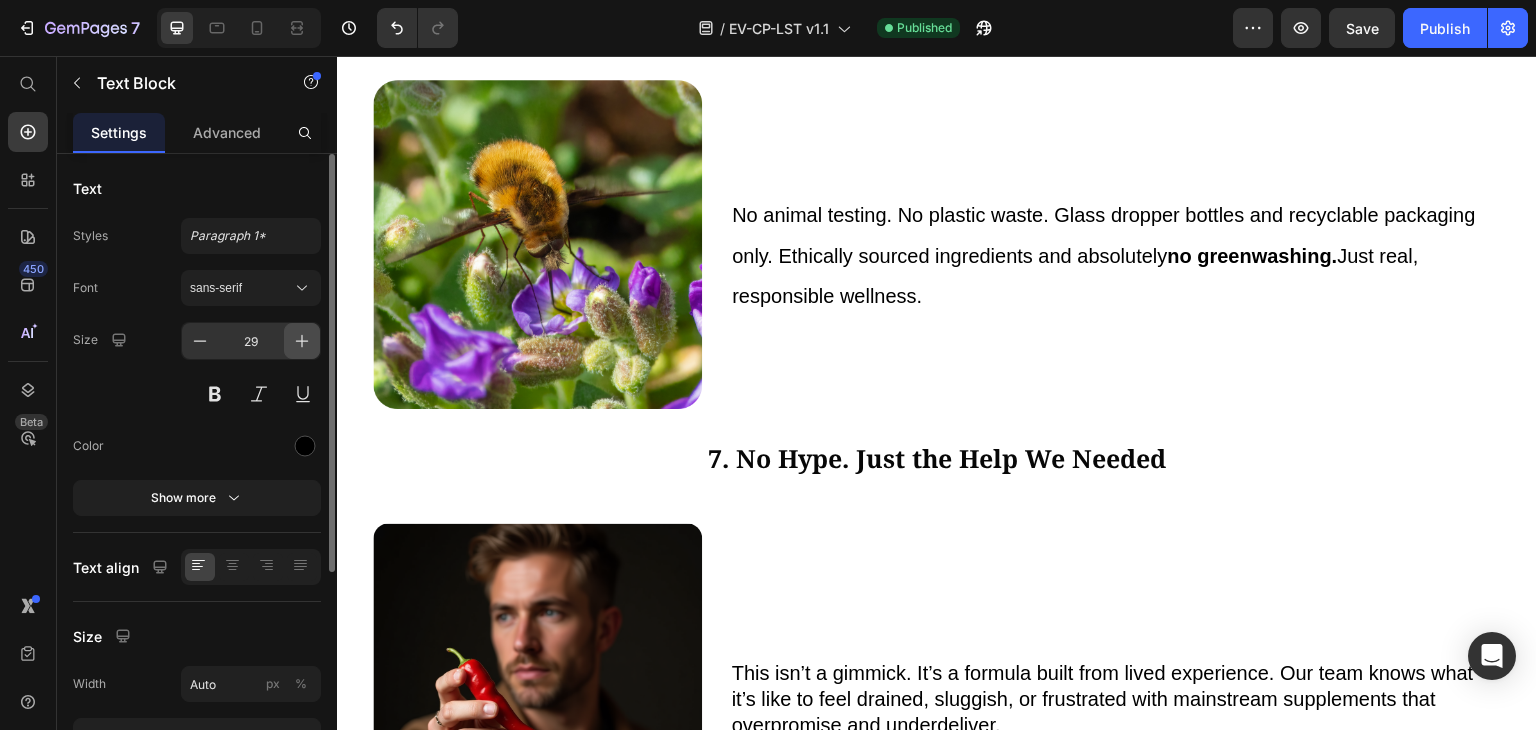 click 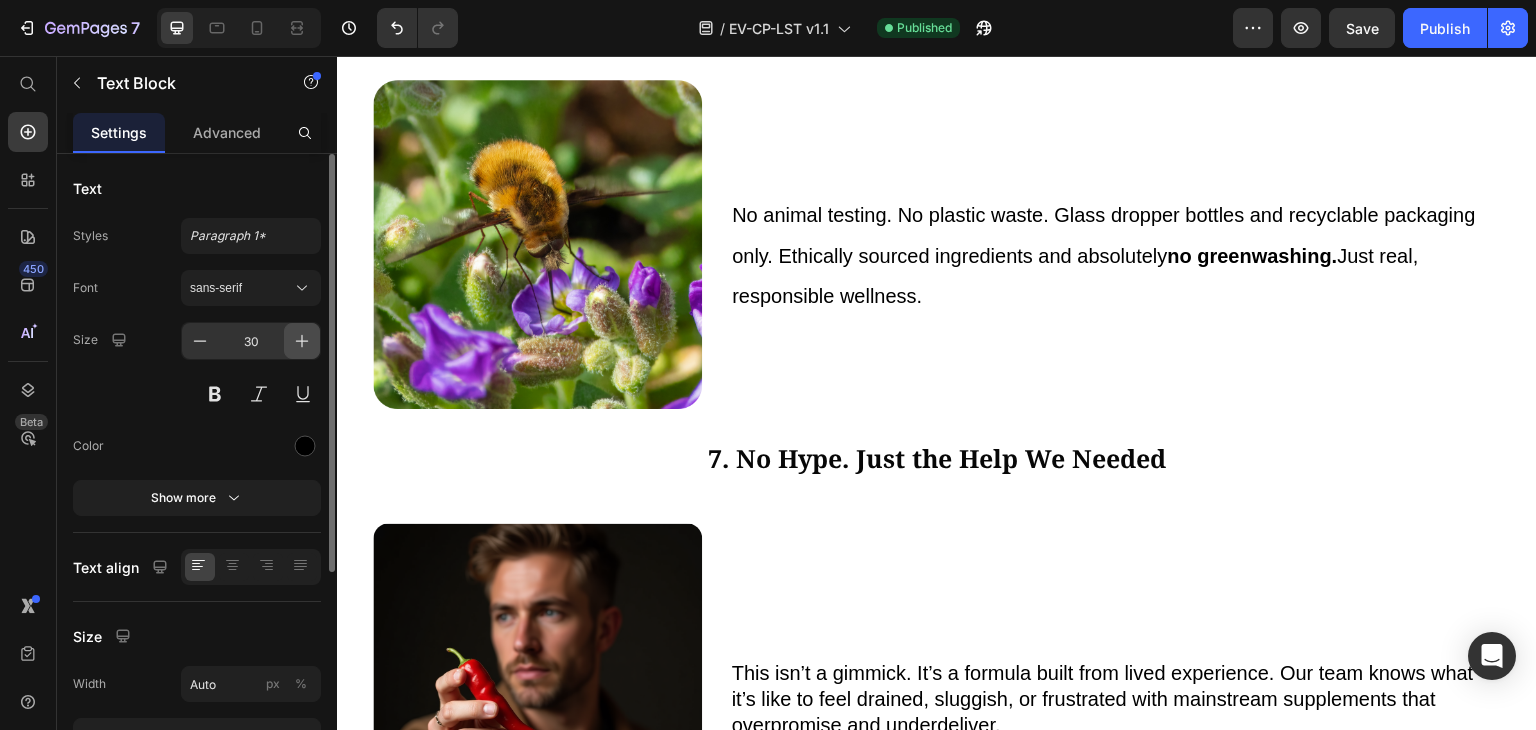 click 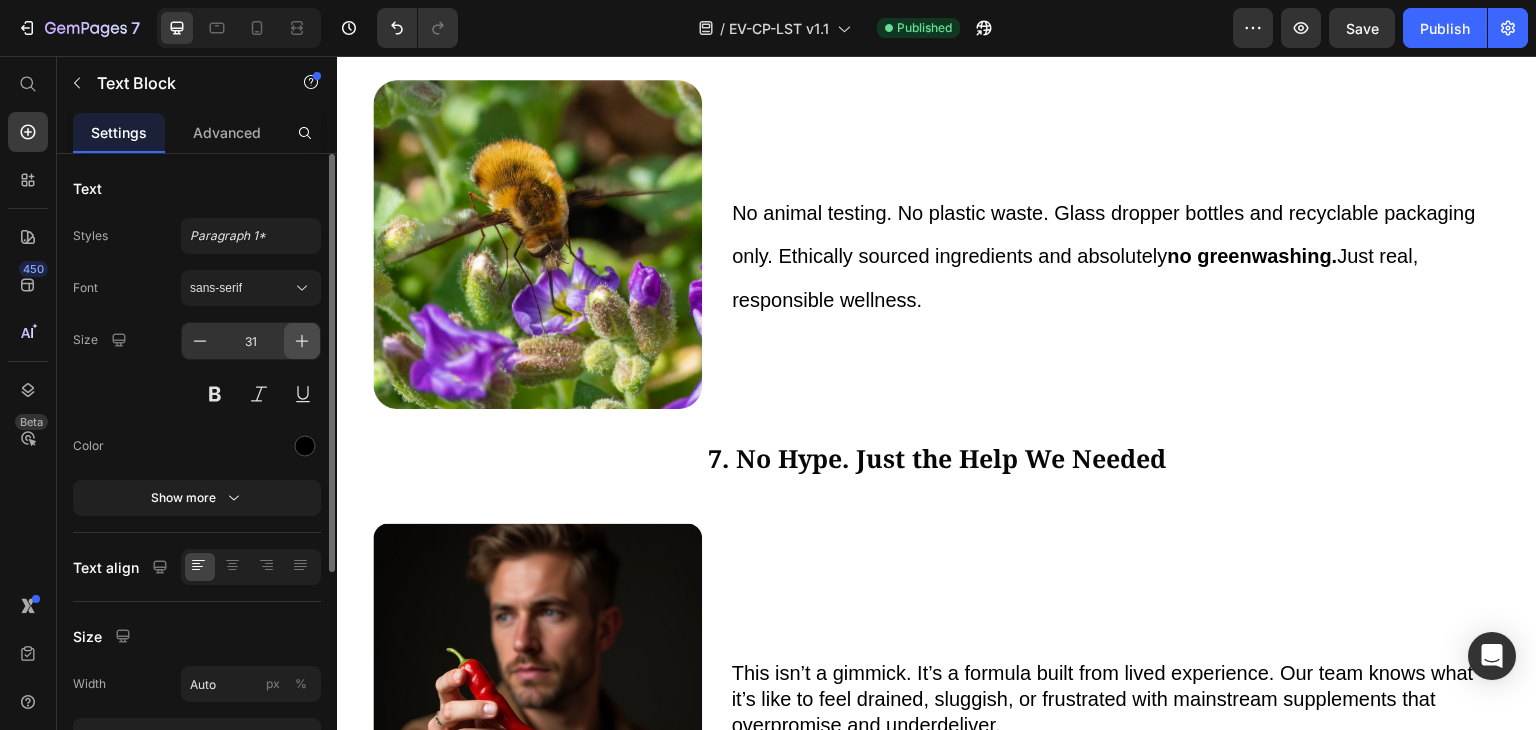 click 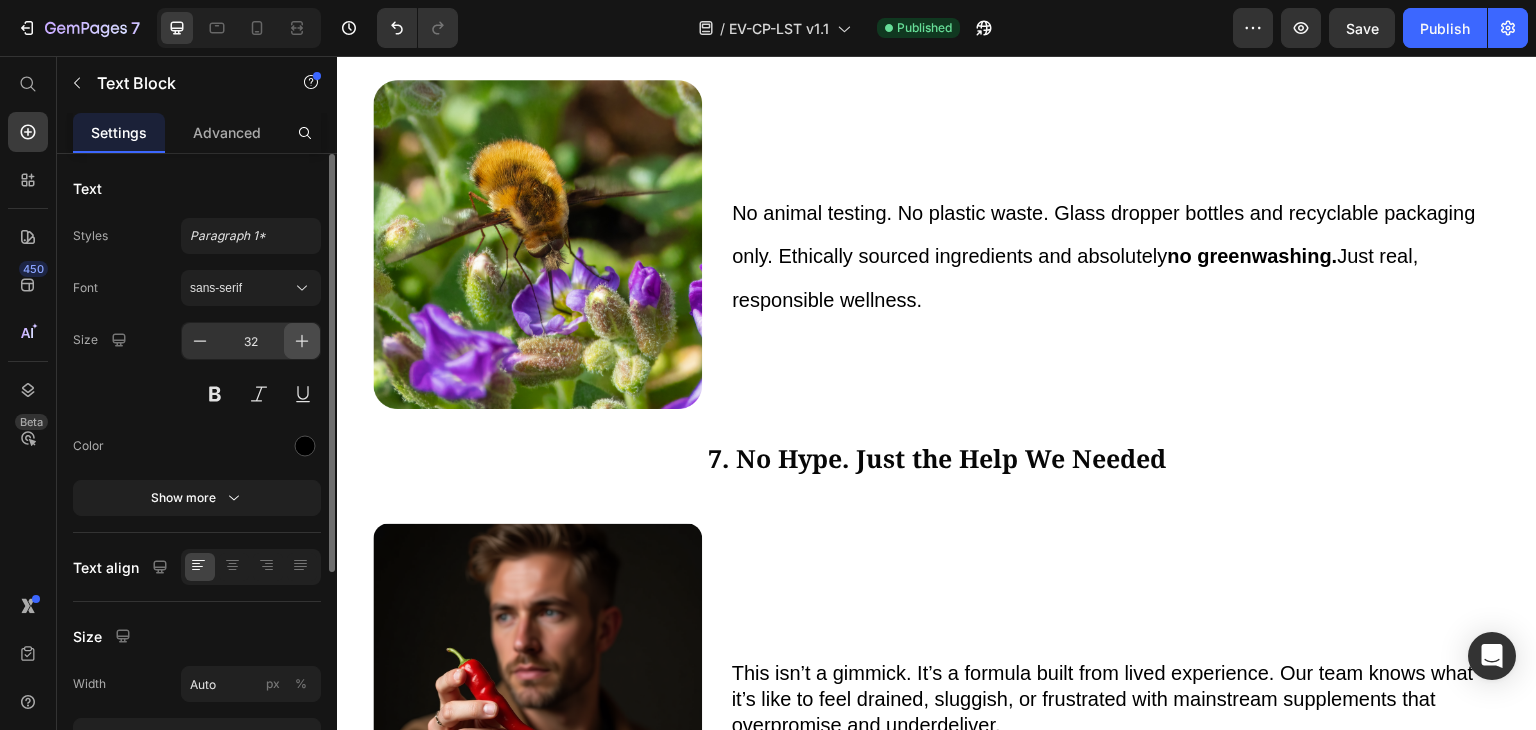 click 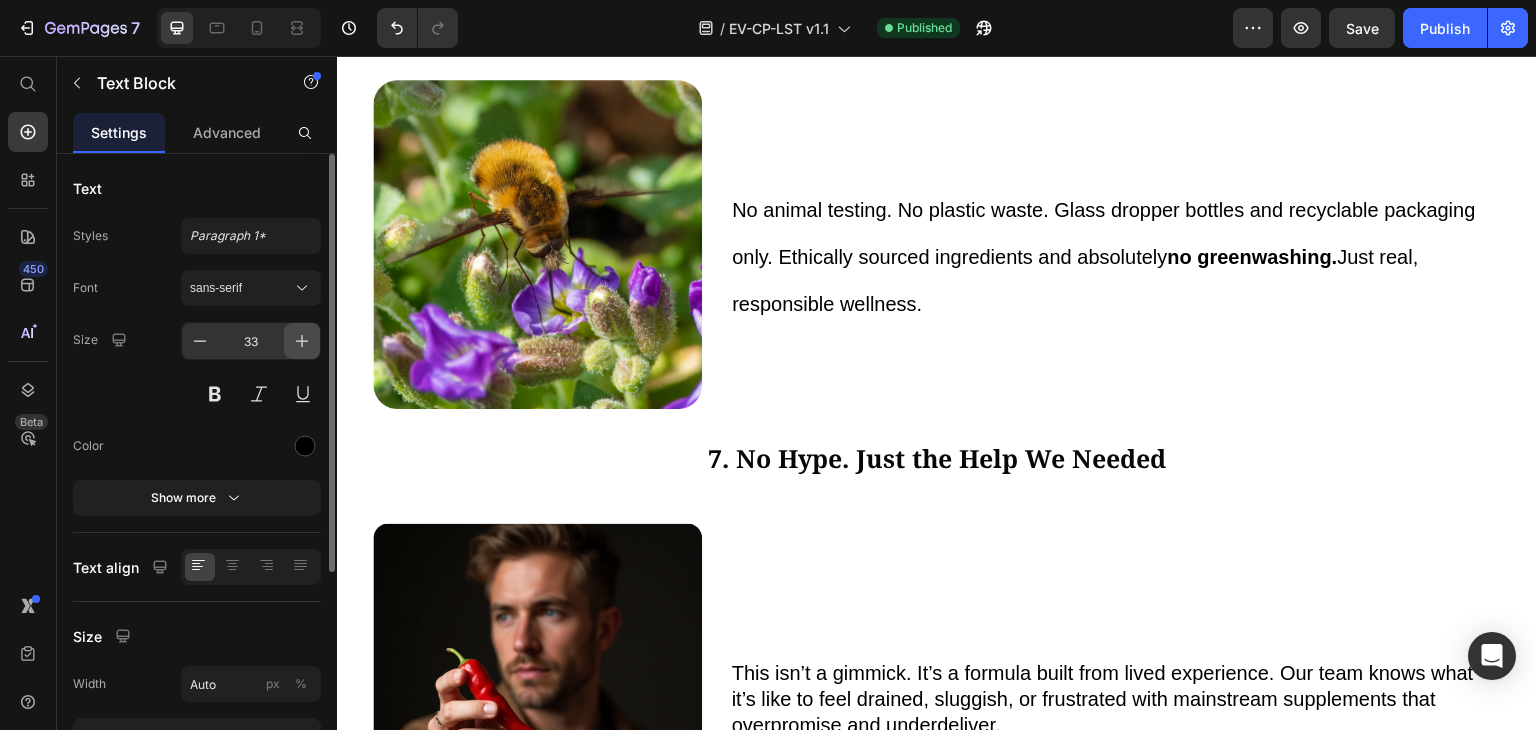 click 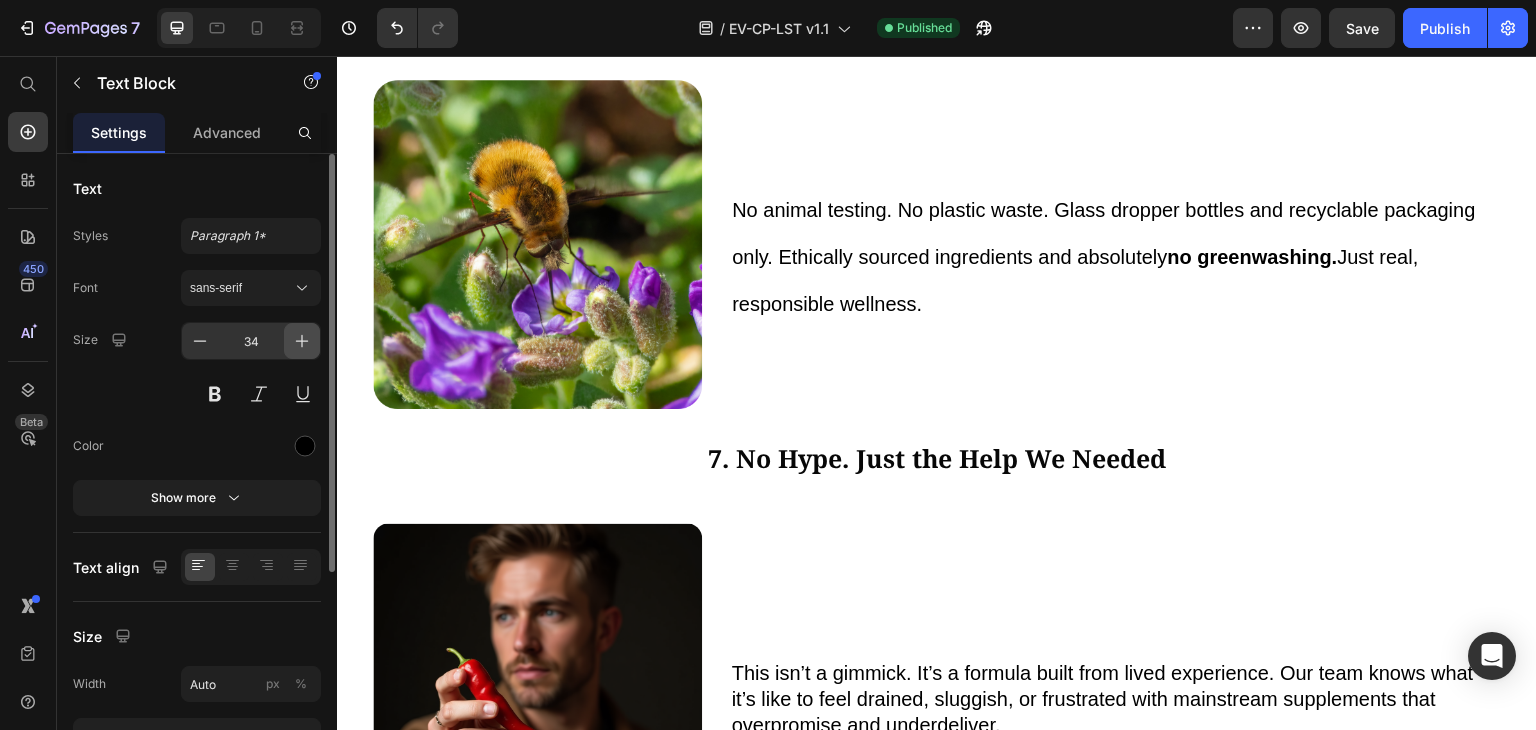 click 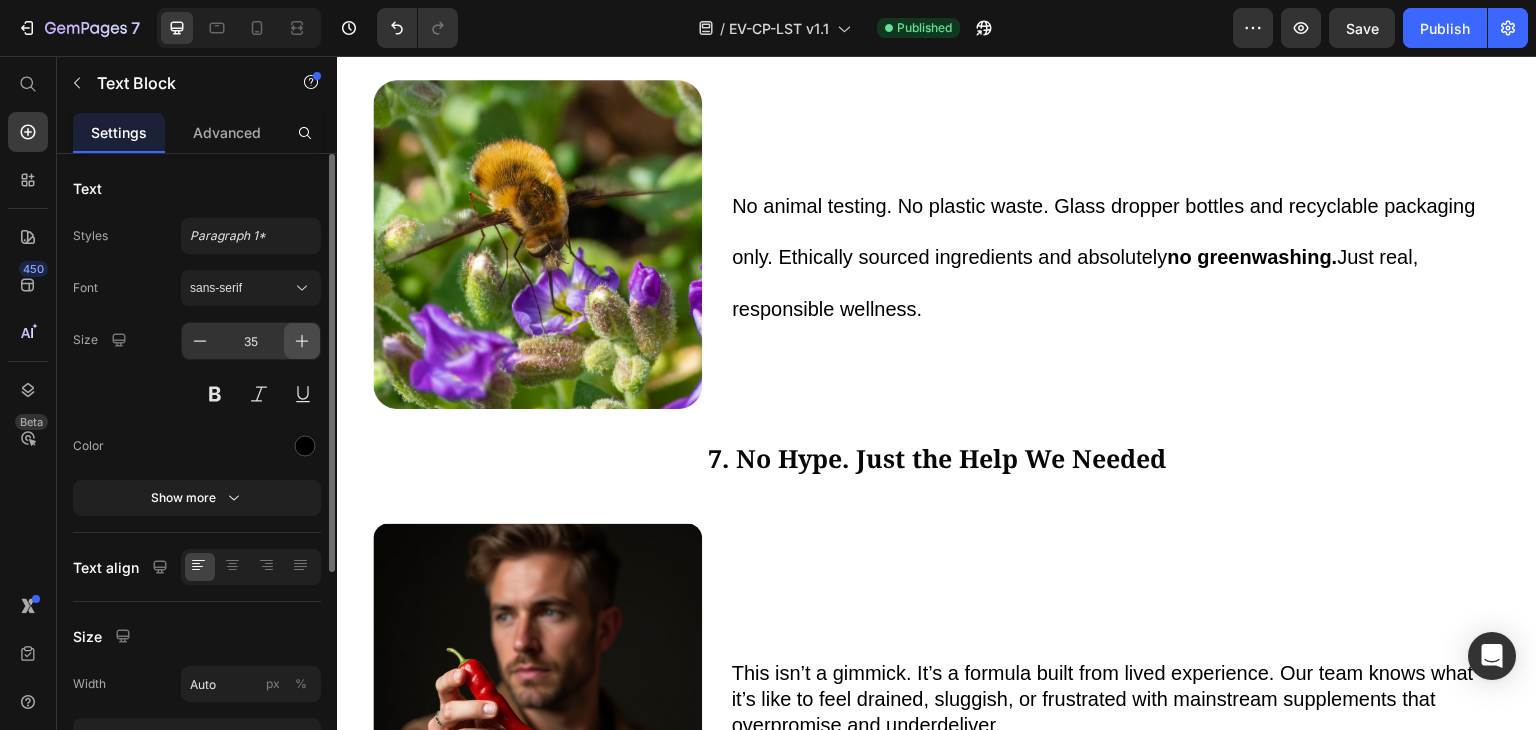click 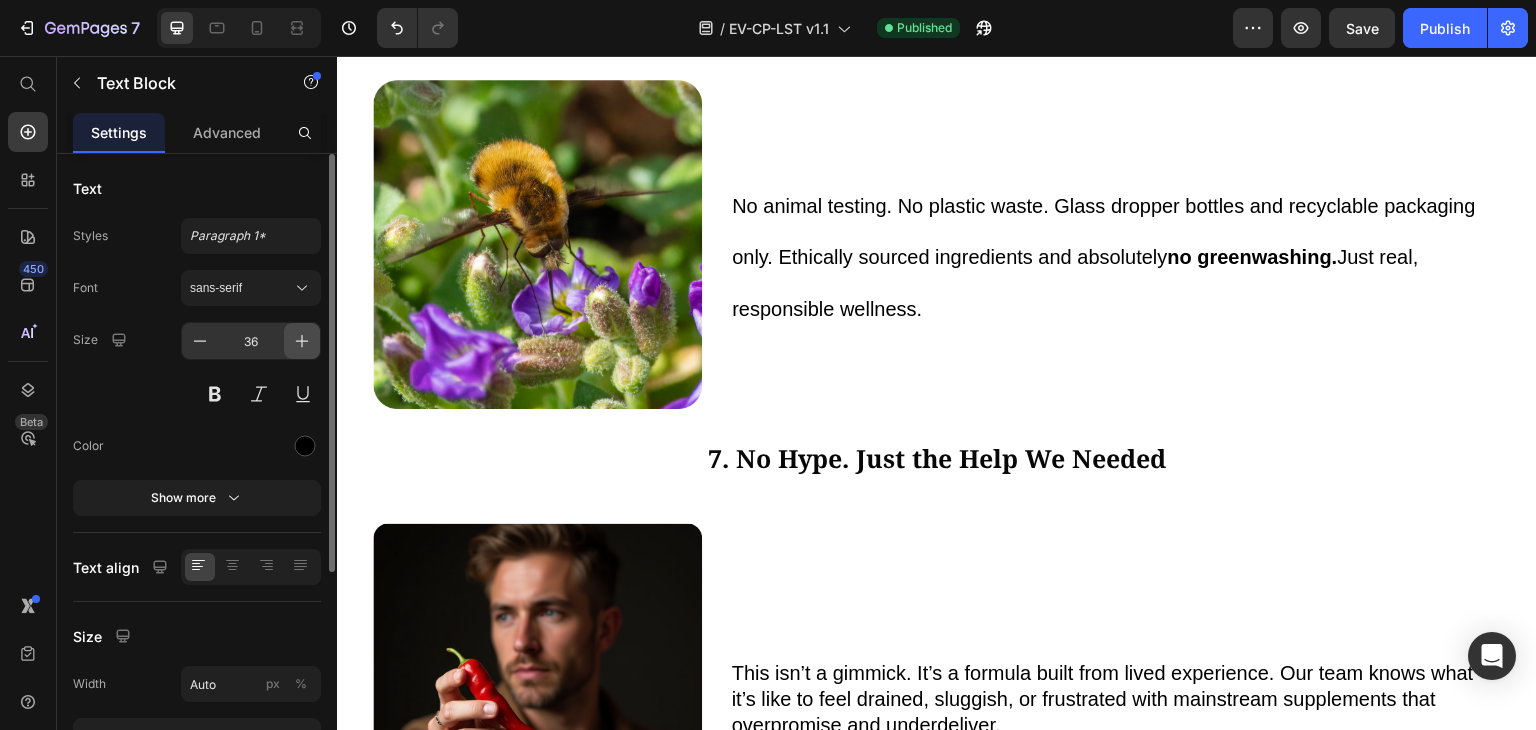 click 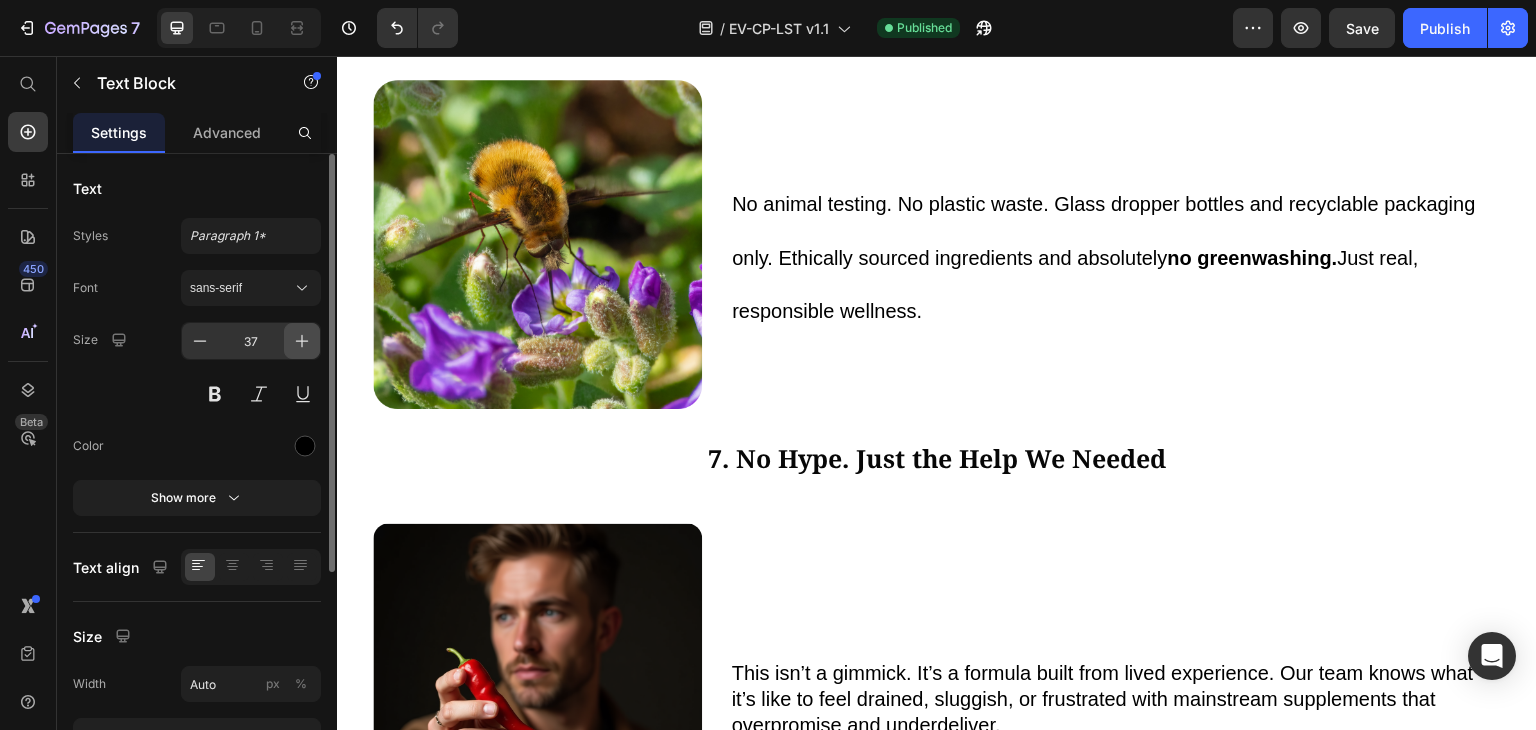 click 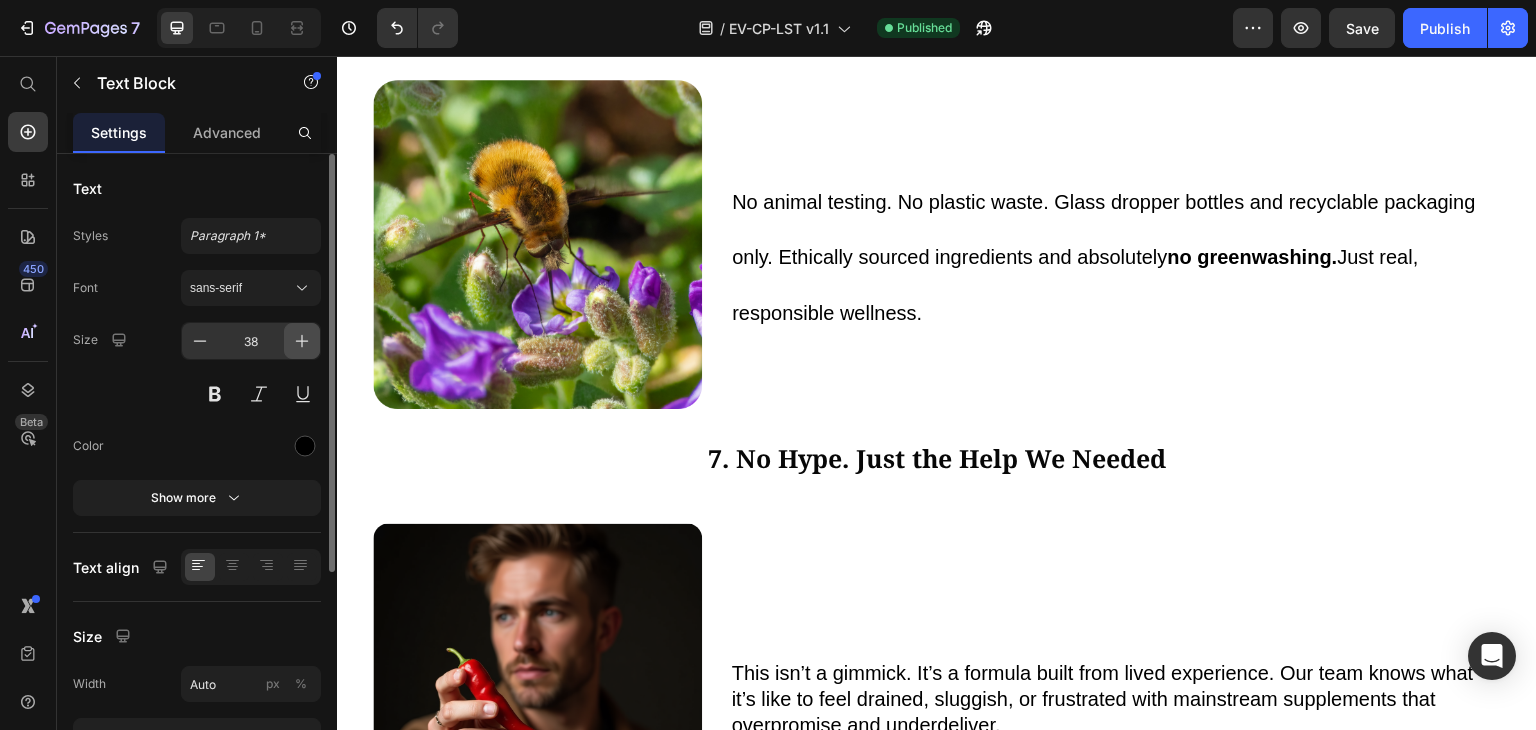 click 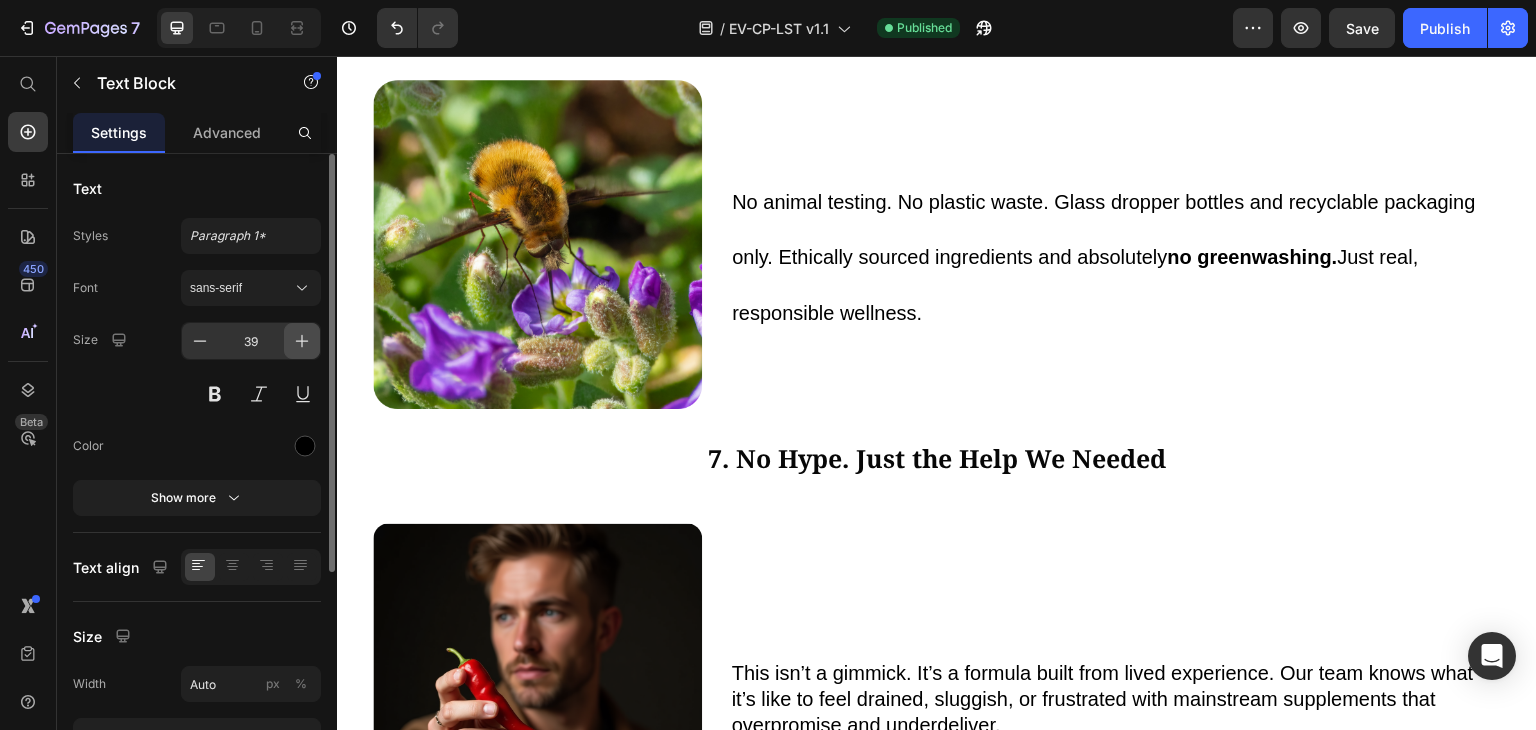 click 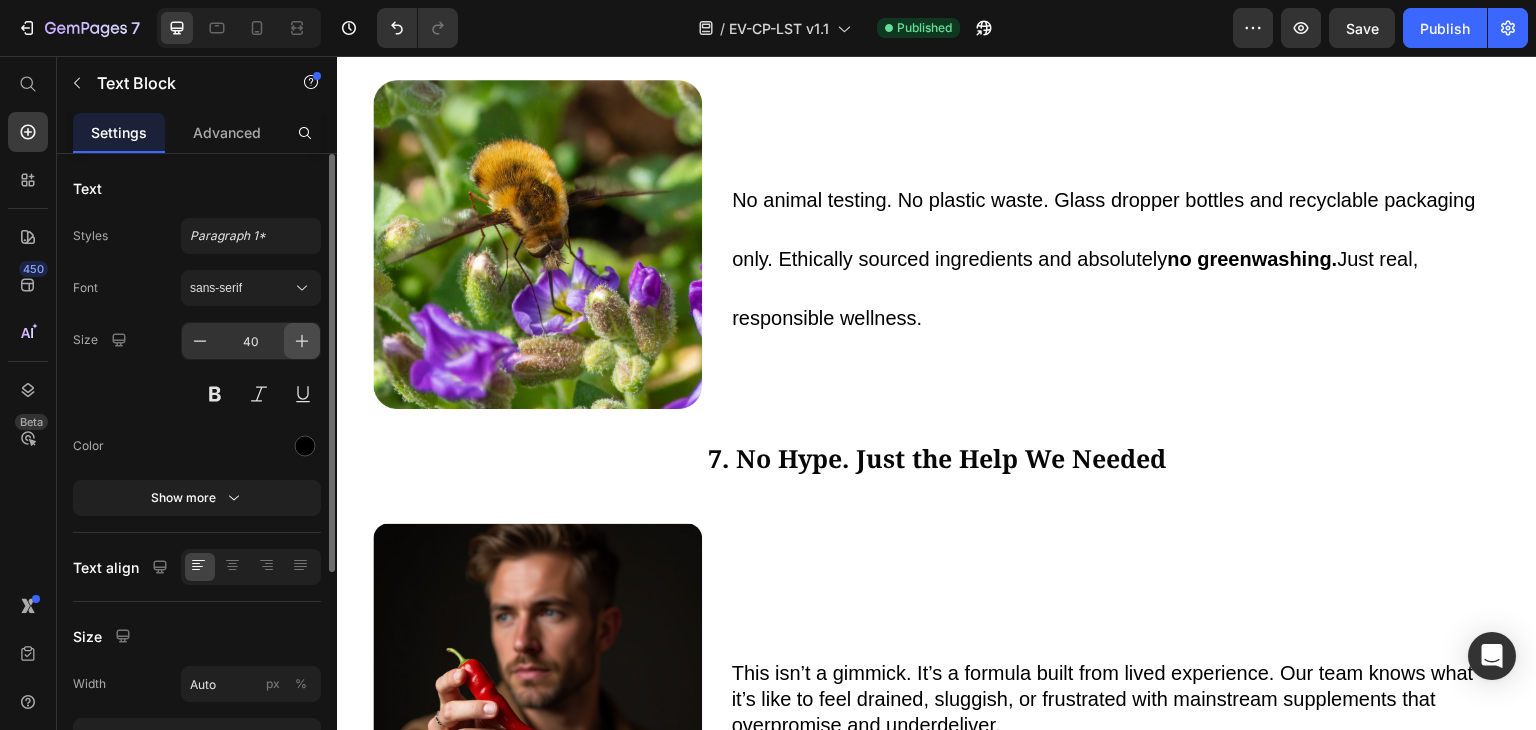 click 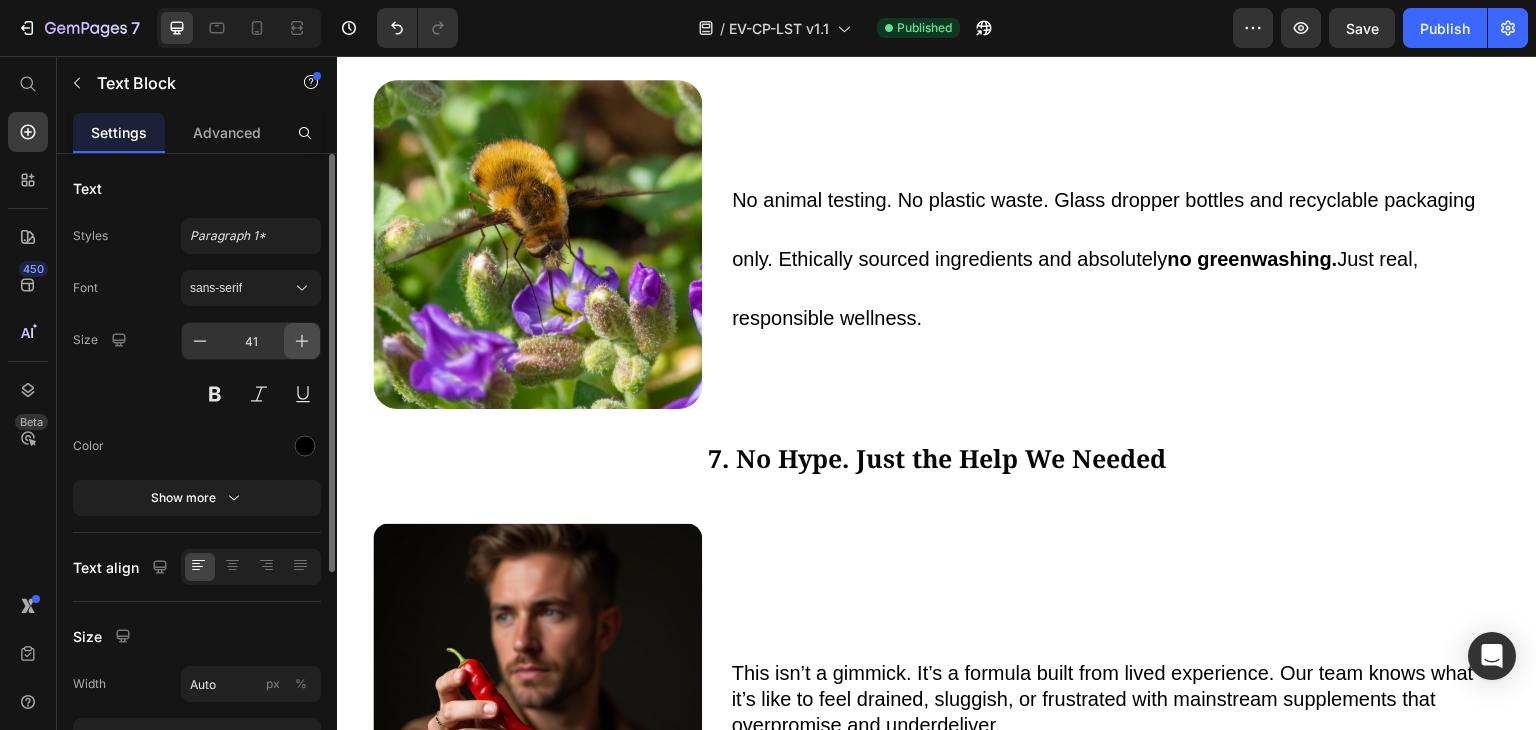 click 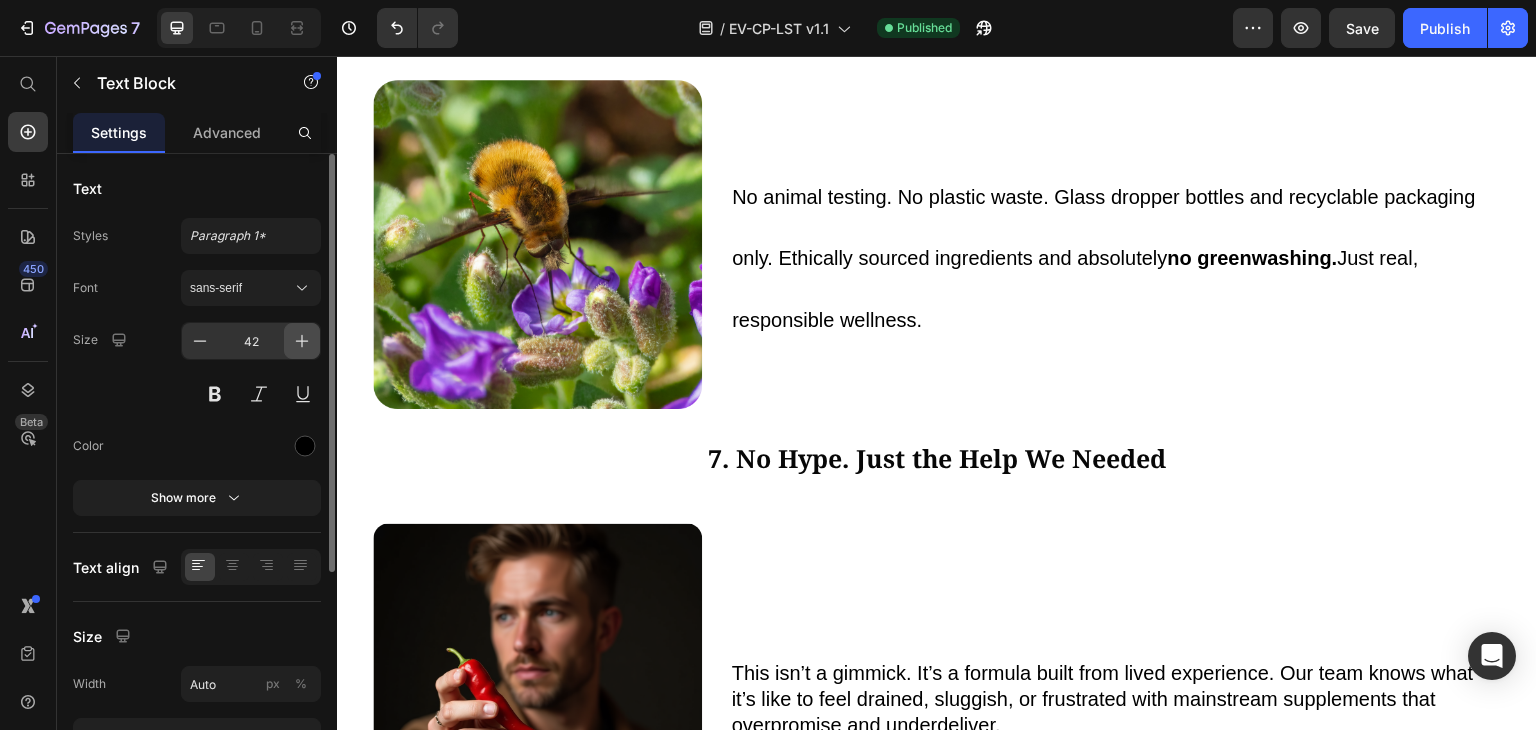 click 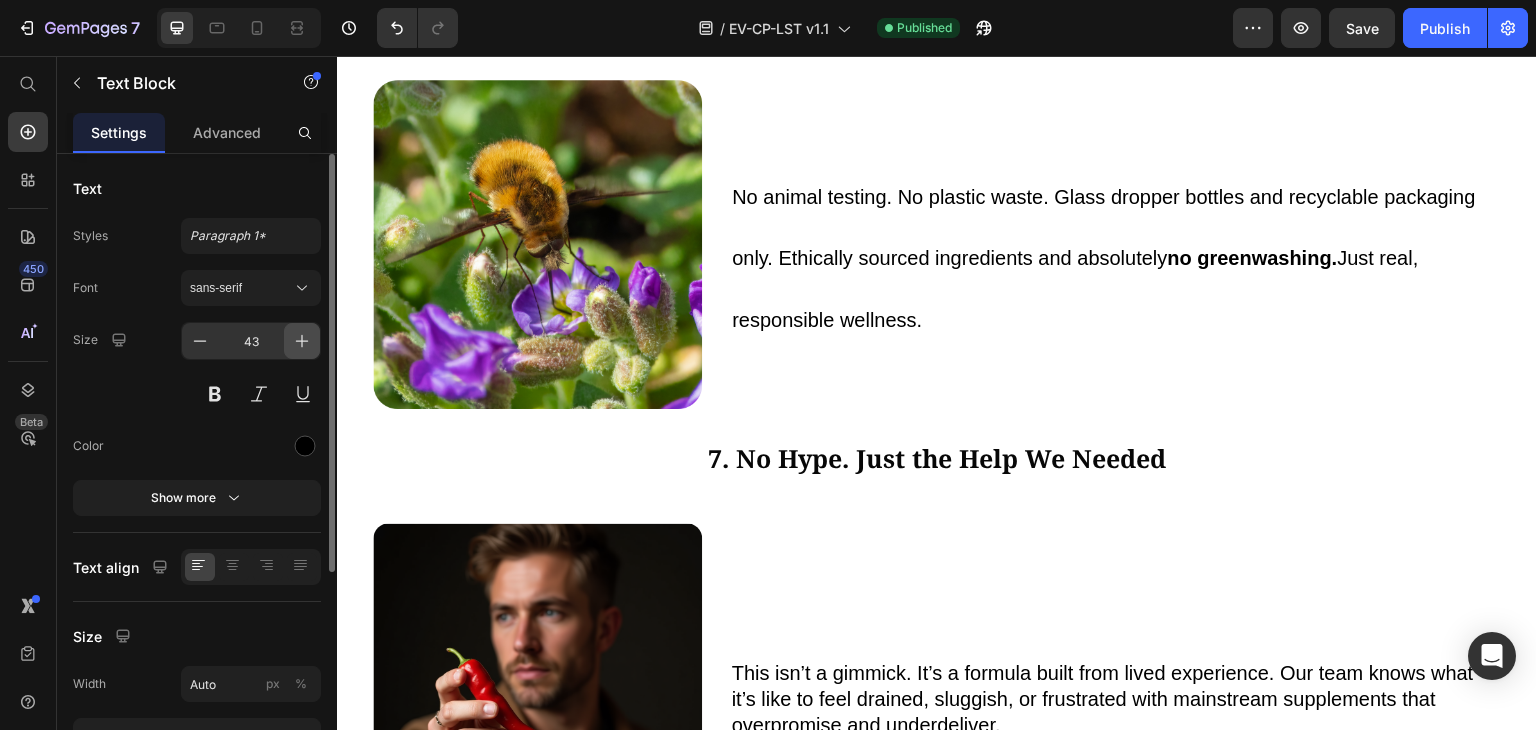 click 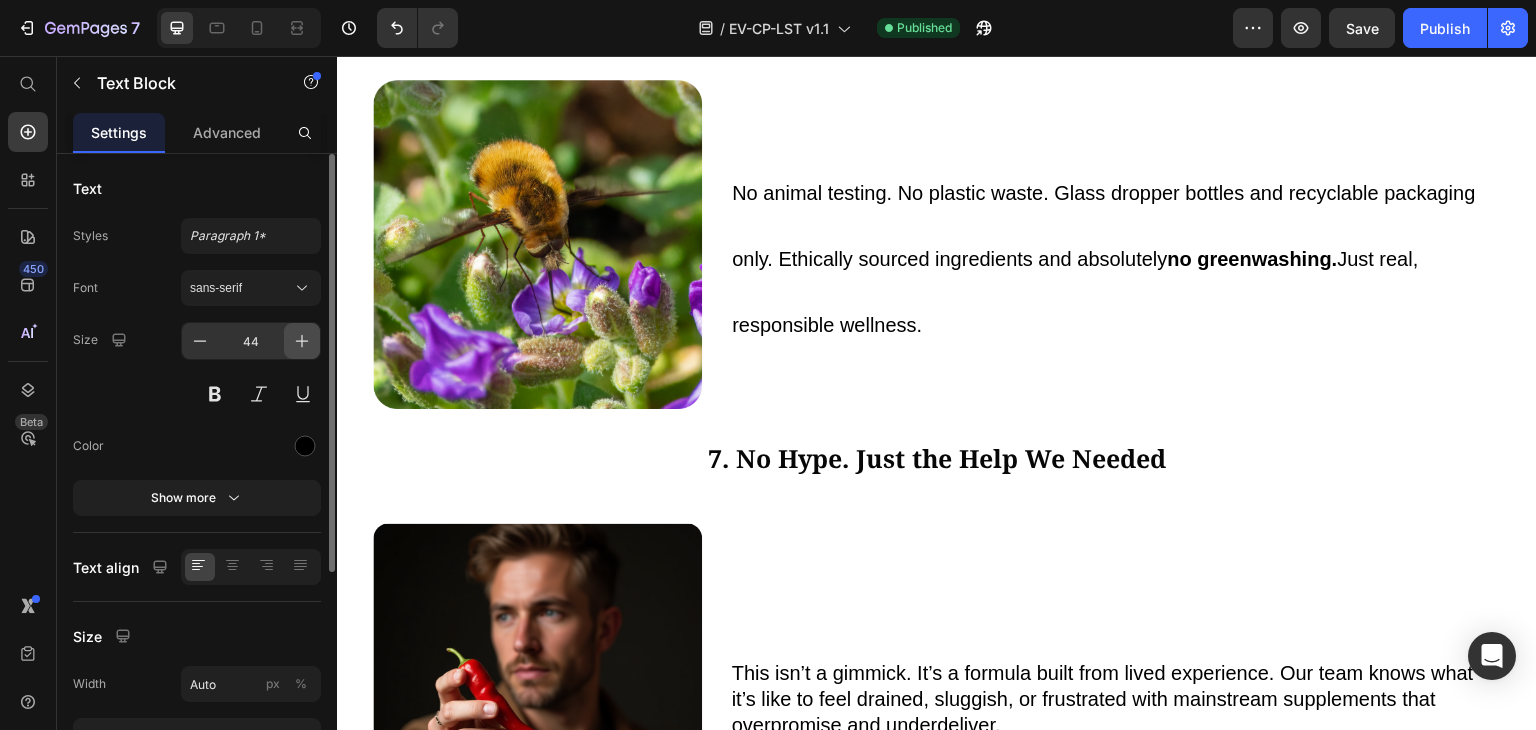 click 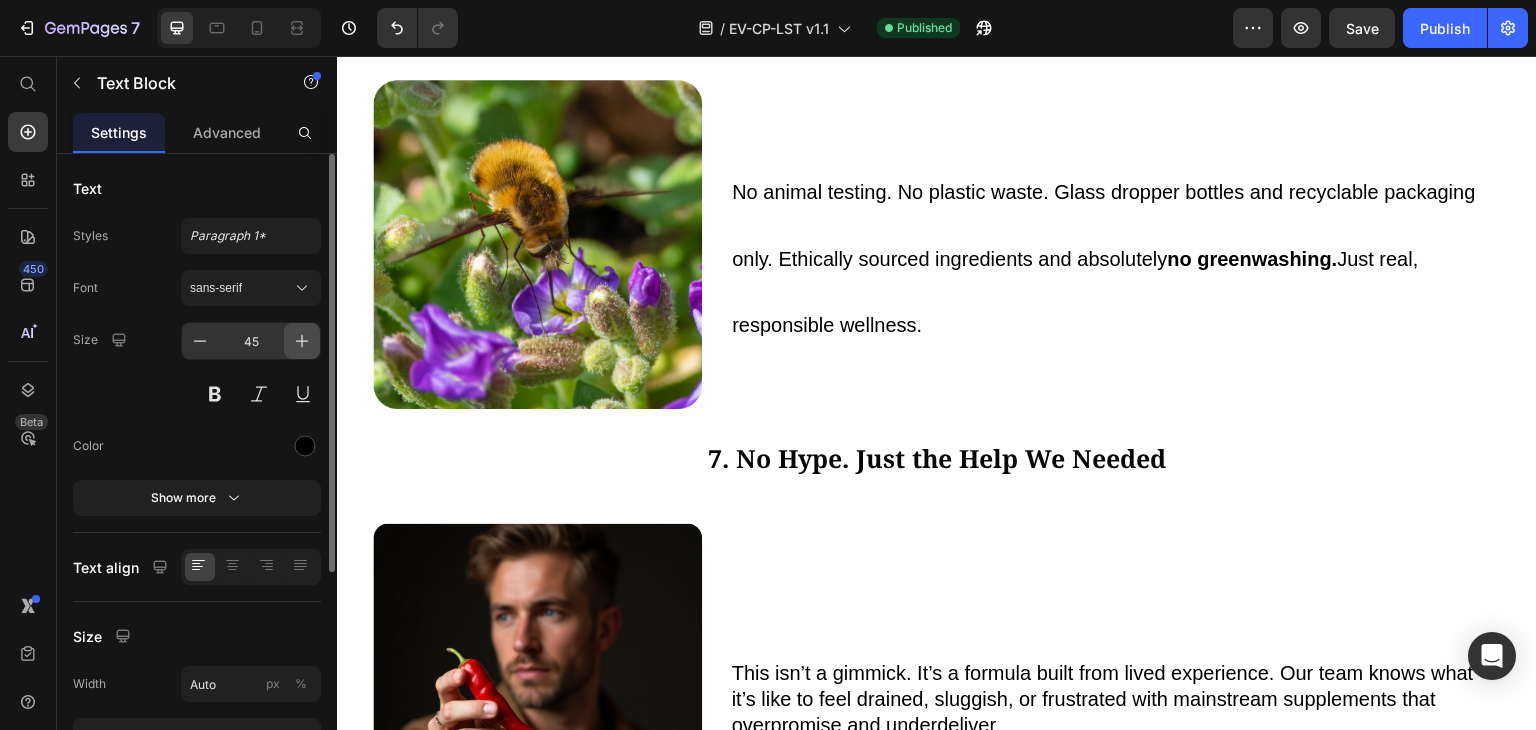 click 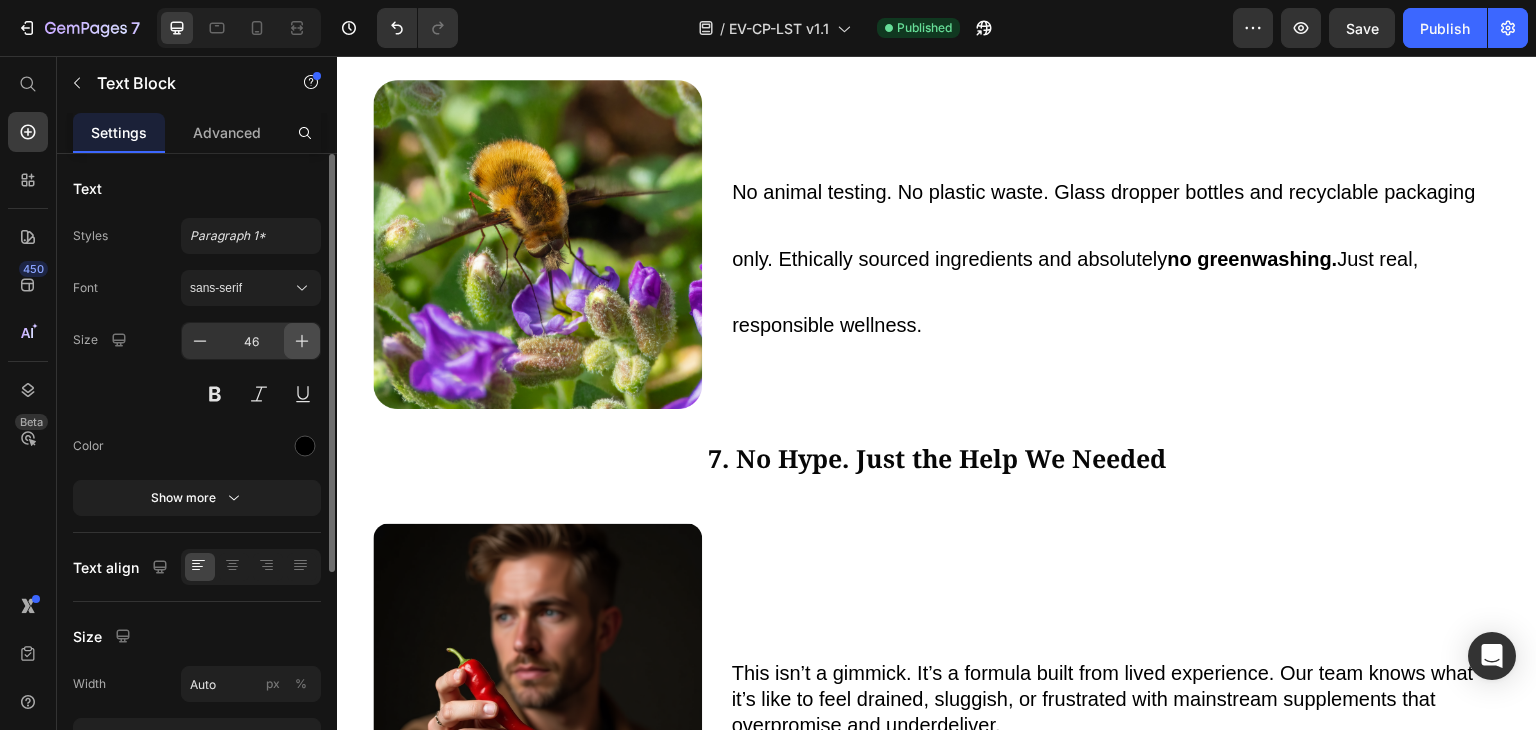 click 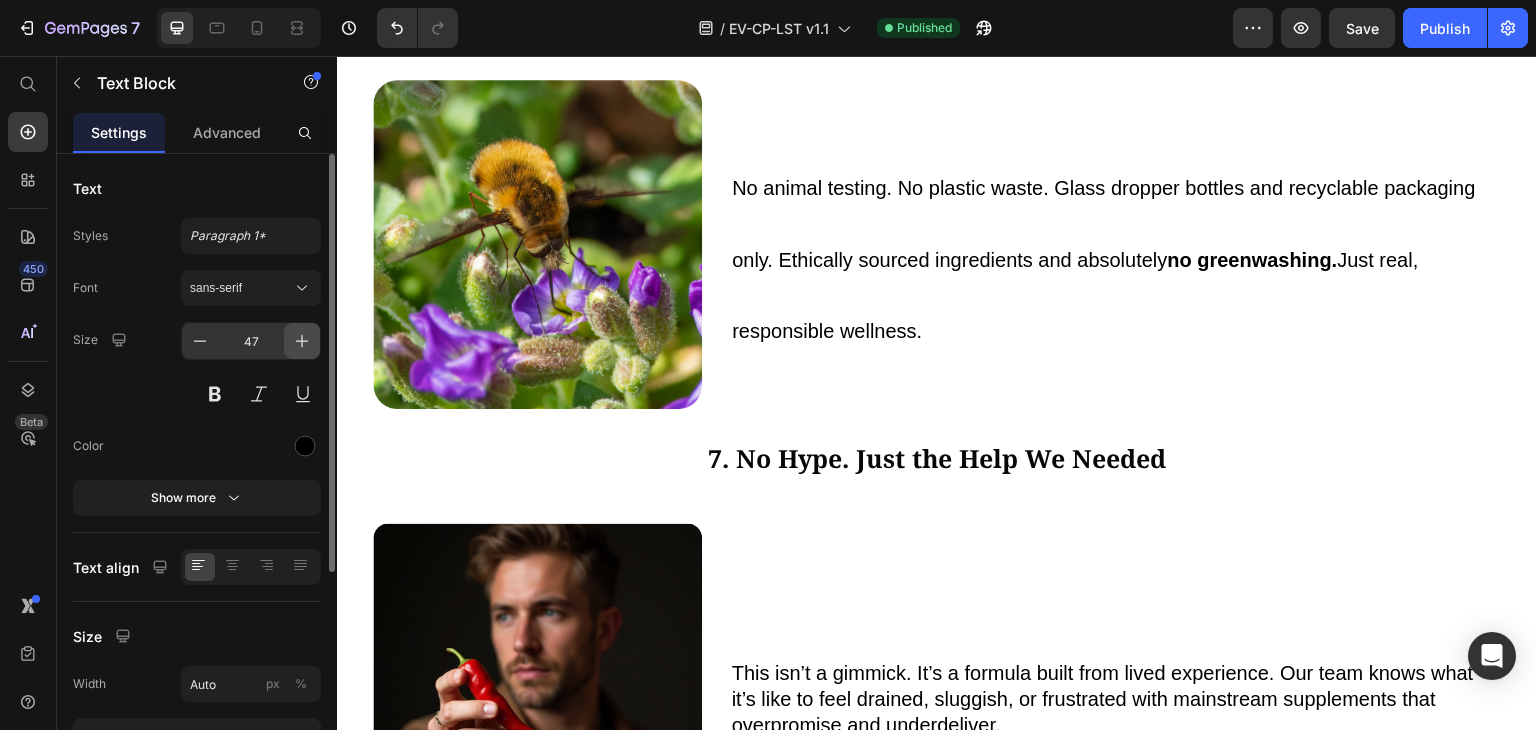 click 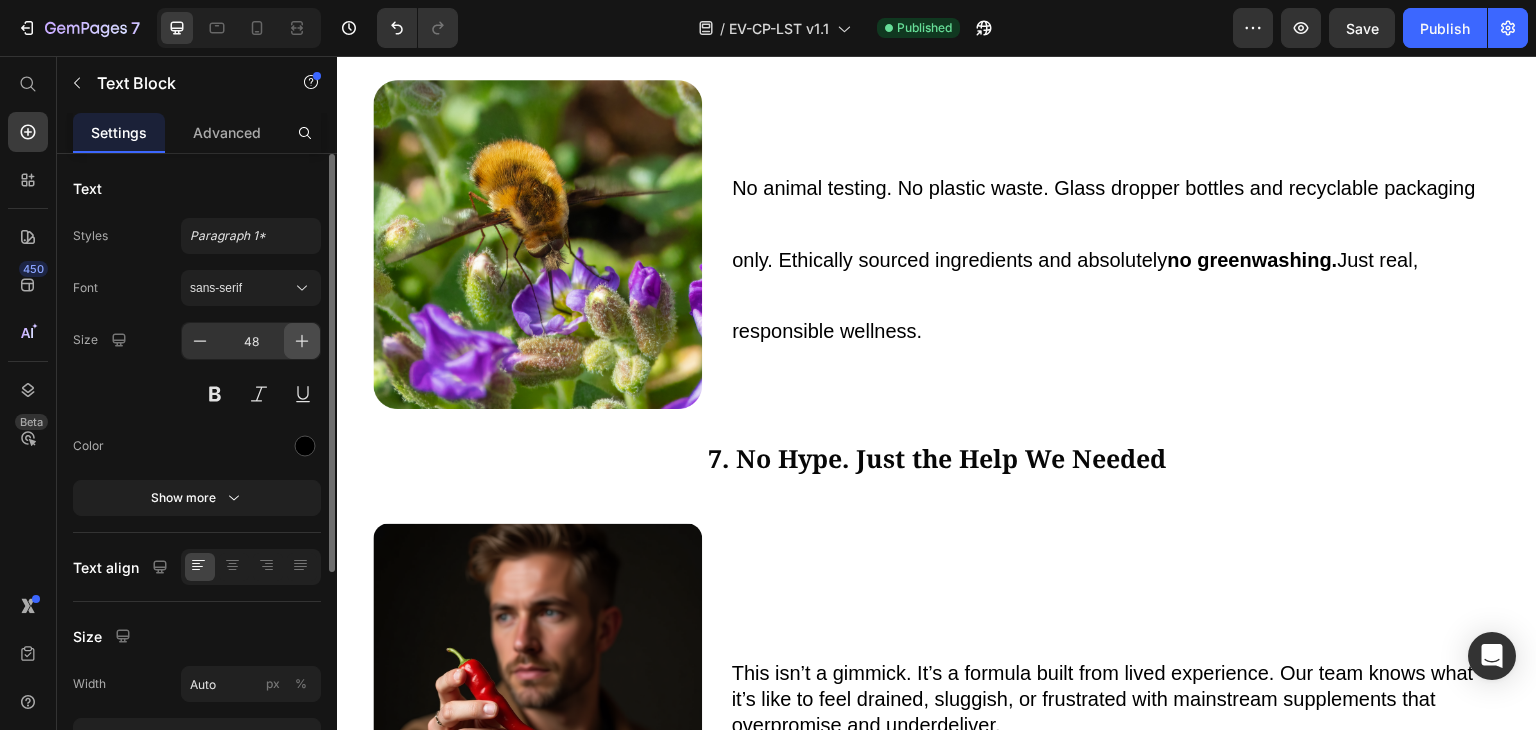 click 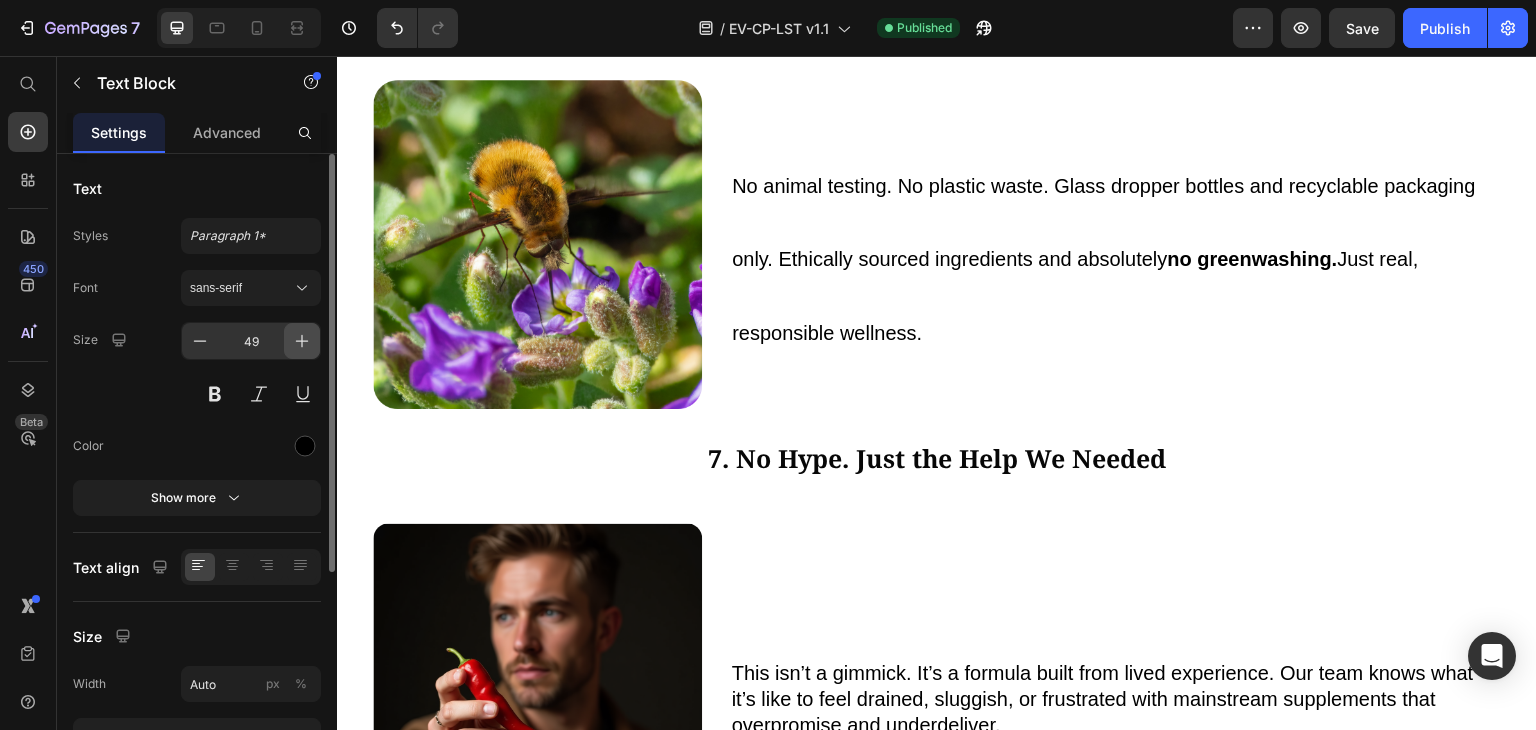 click 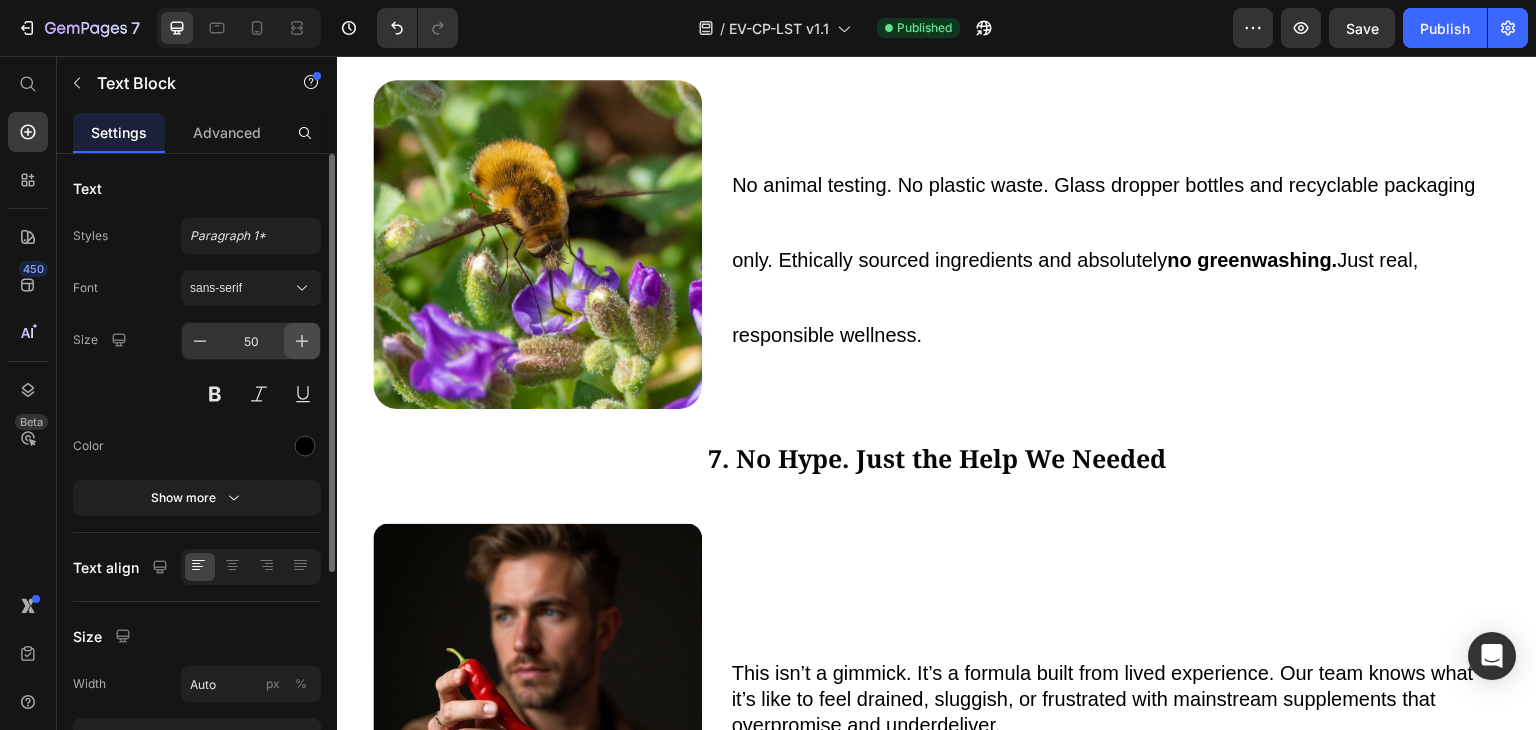 click 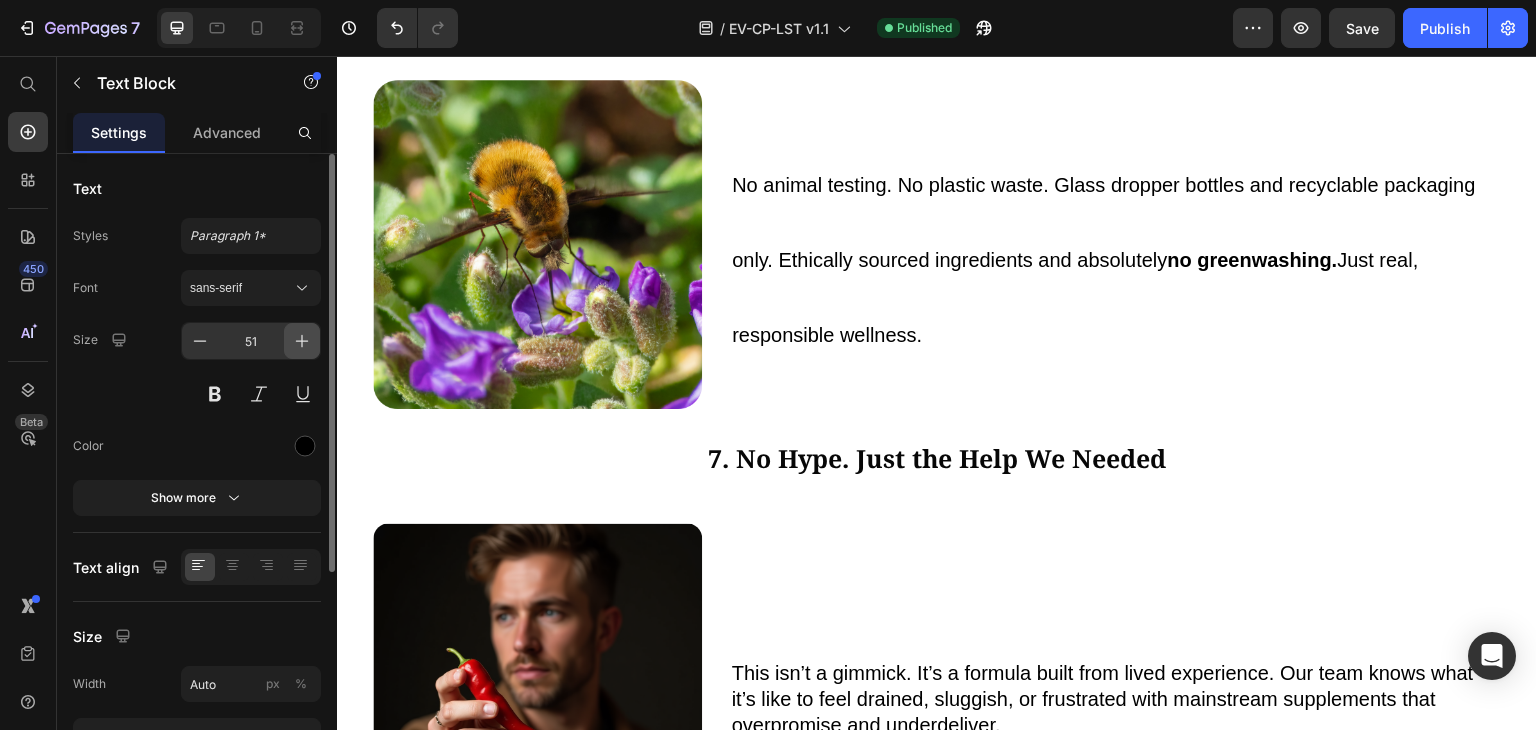 click 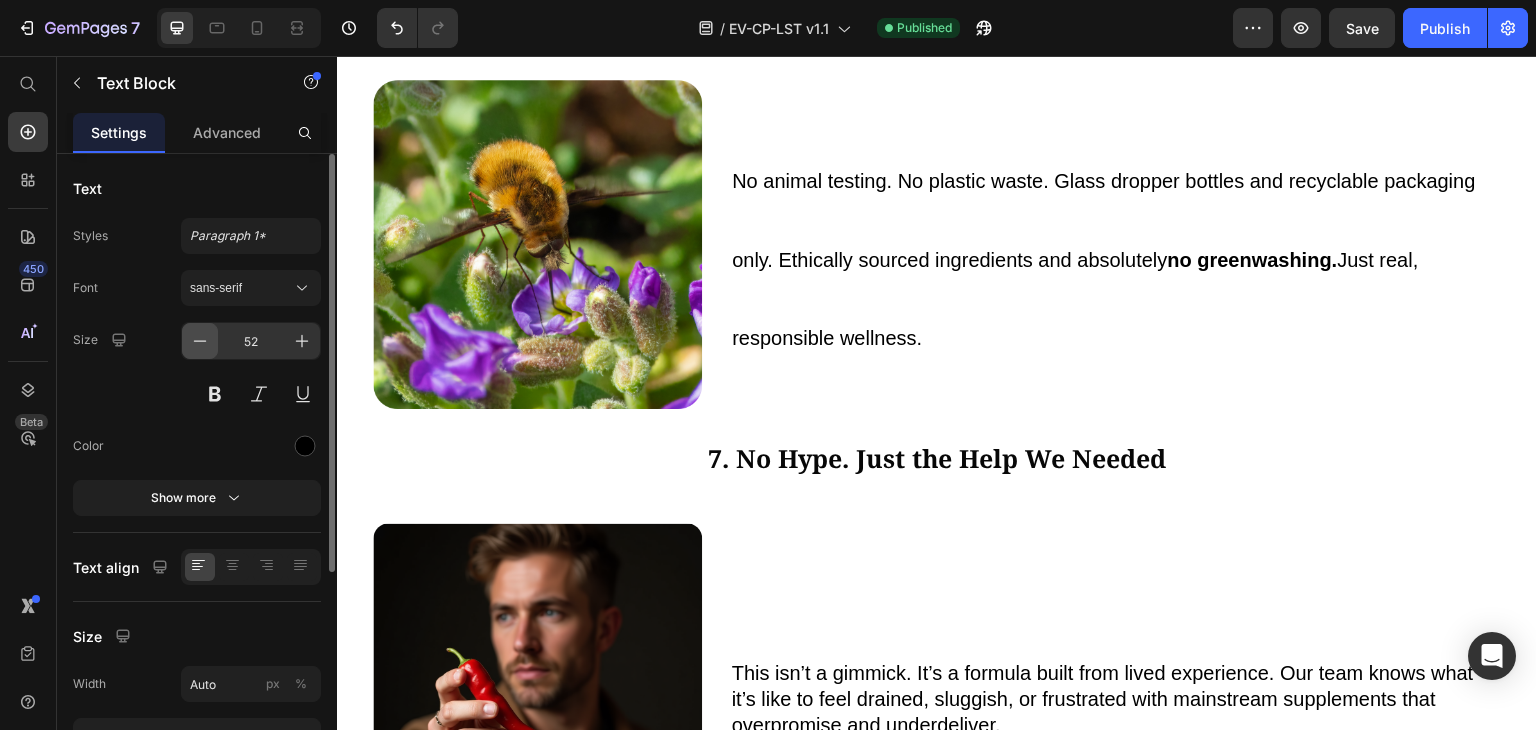 click at bounding box center (200, 341) 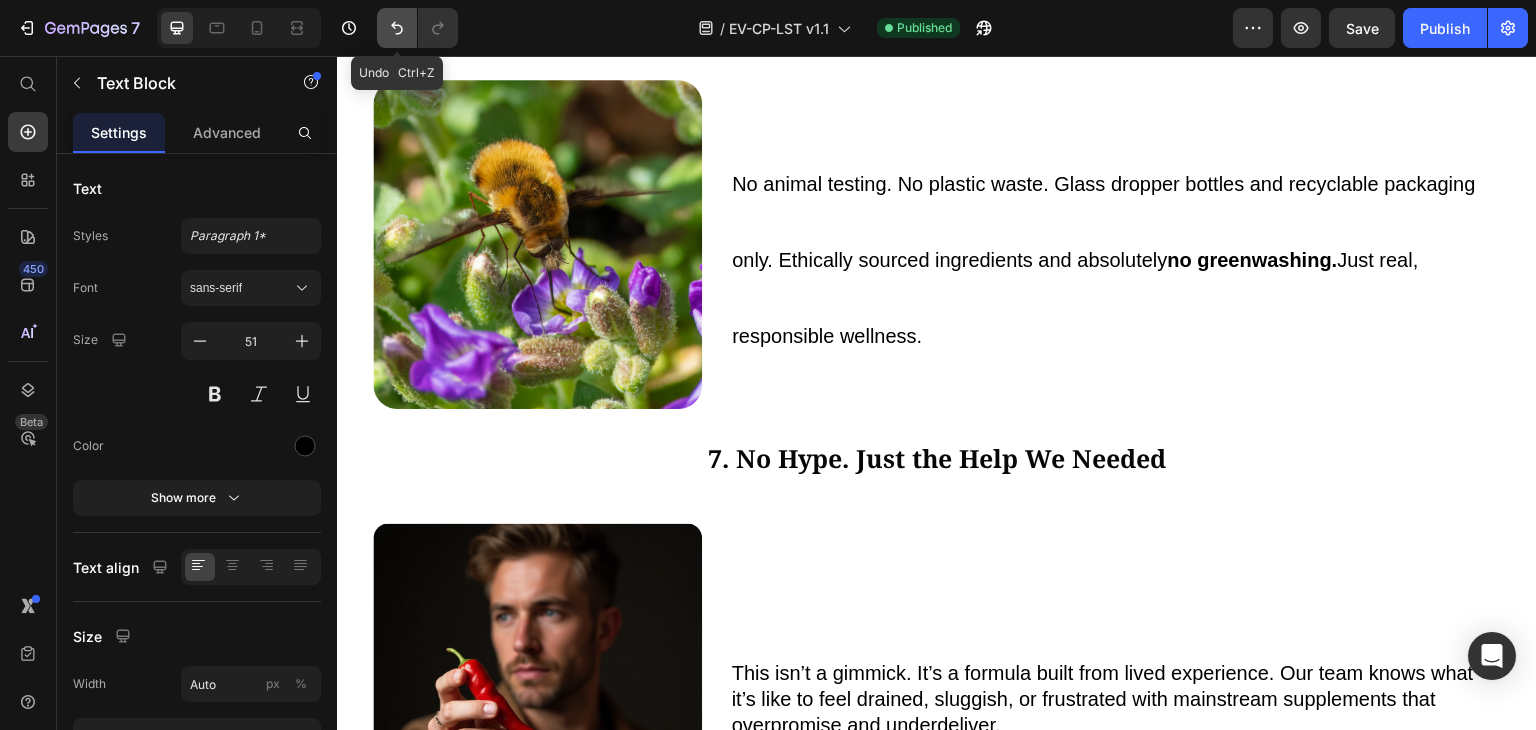 click 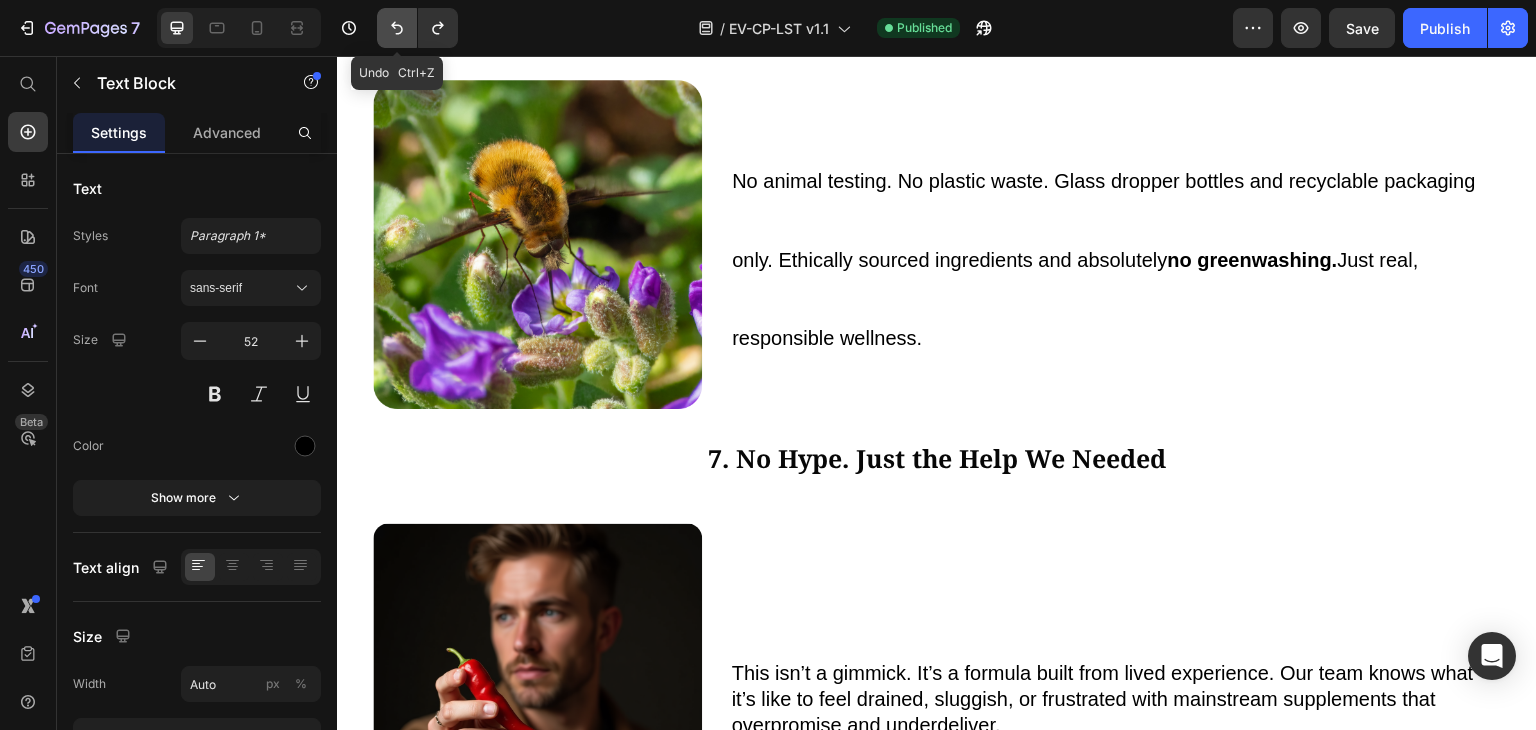 click 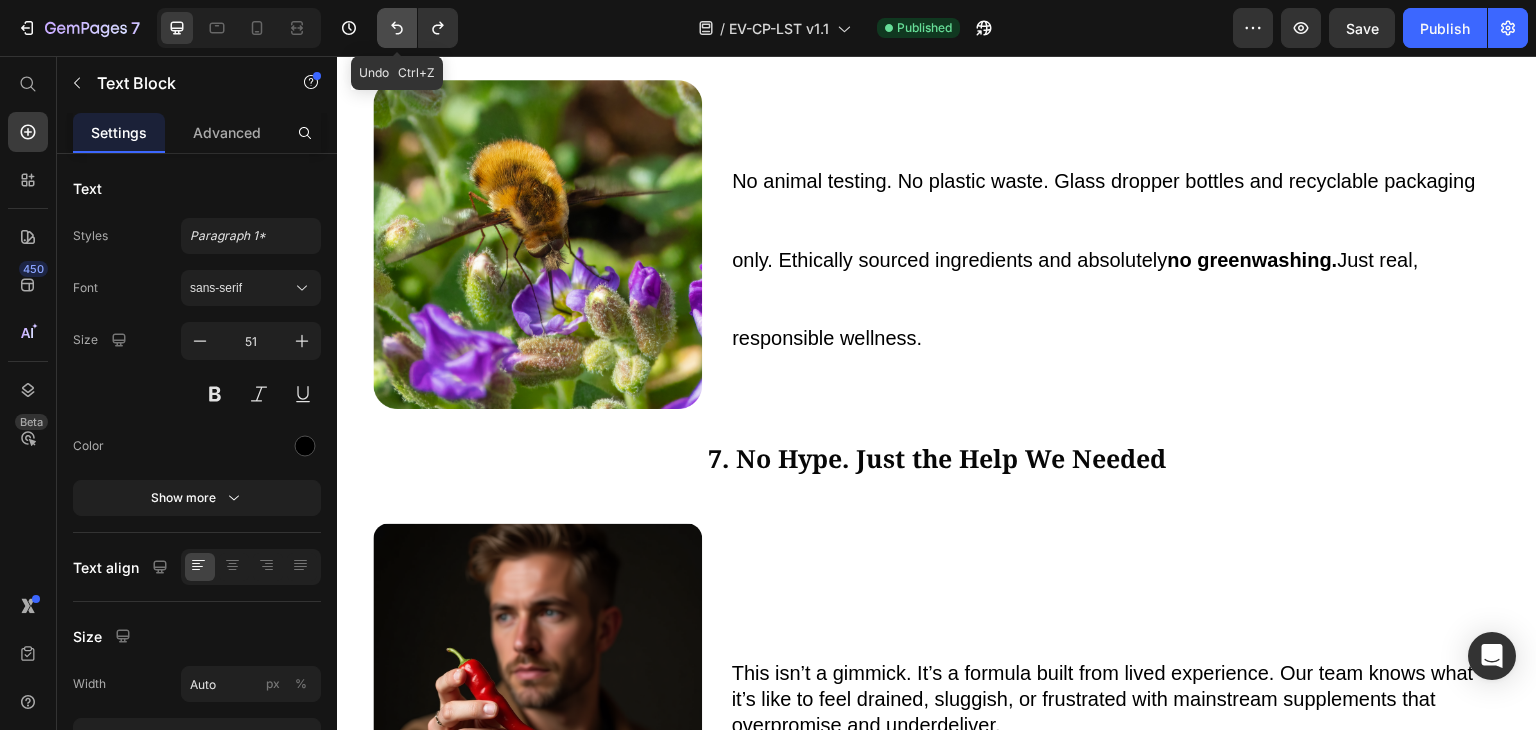 click 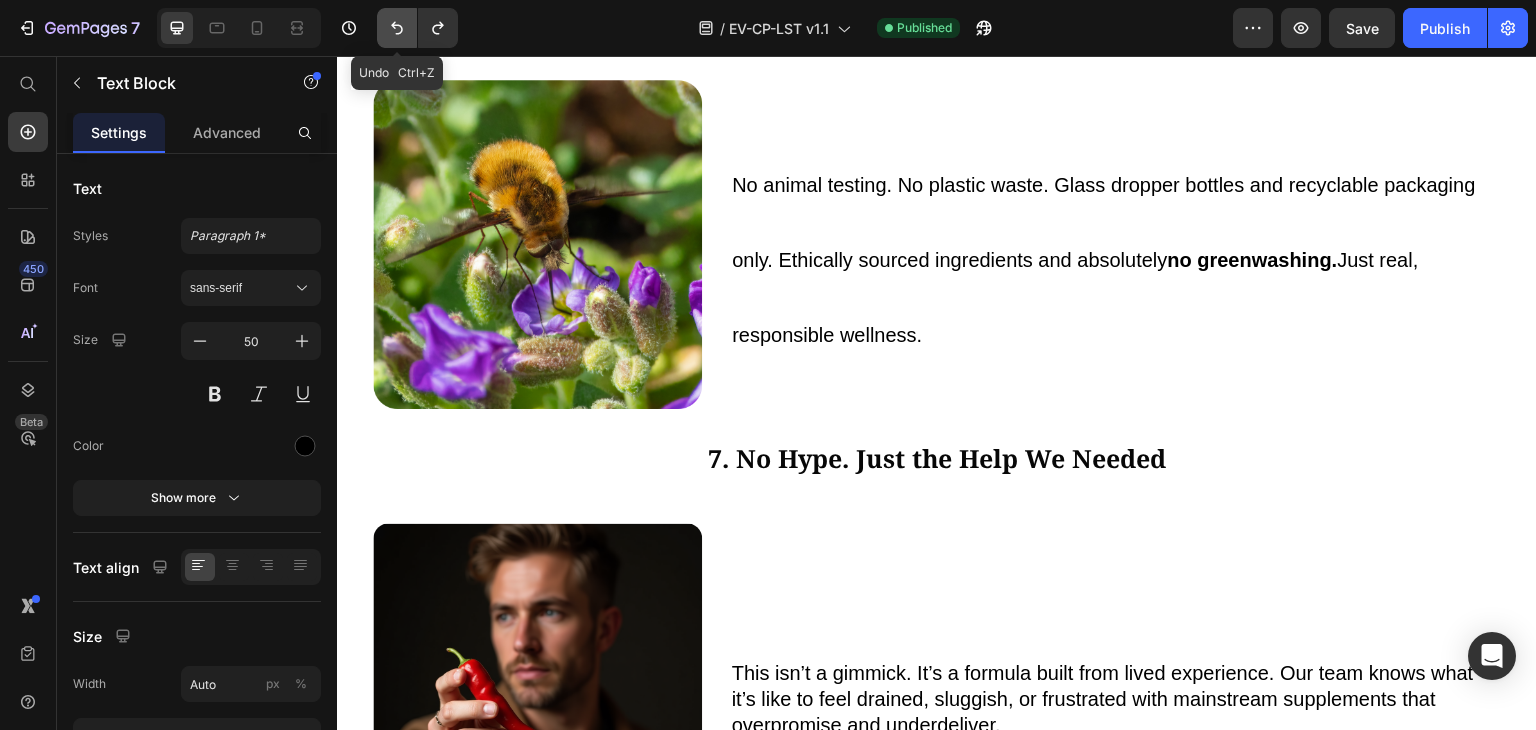click 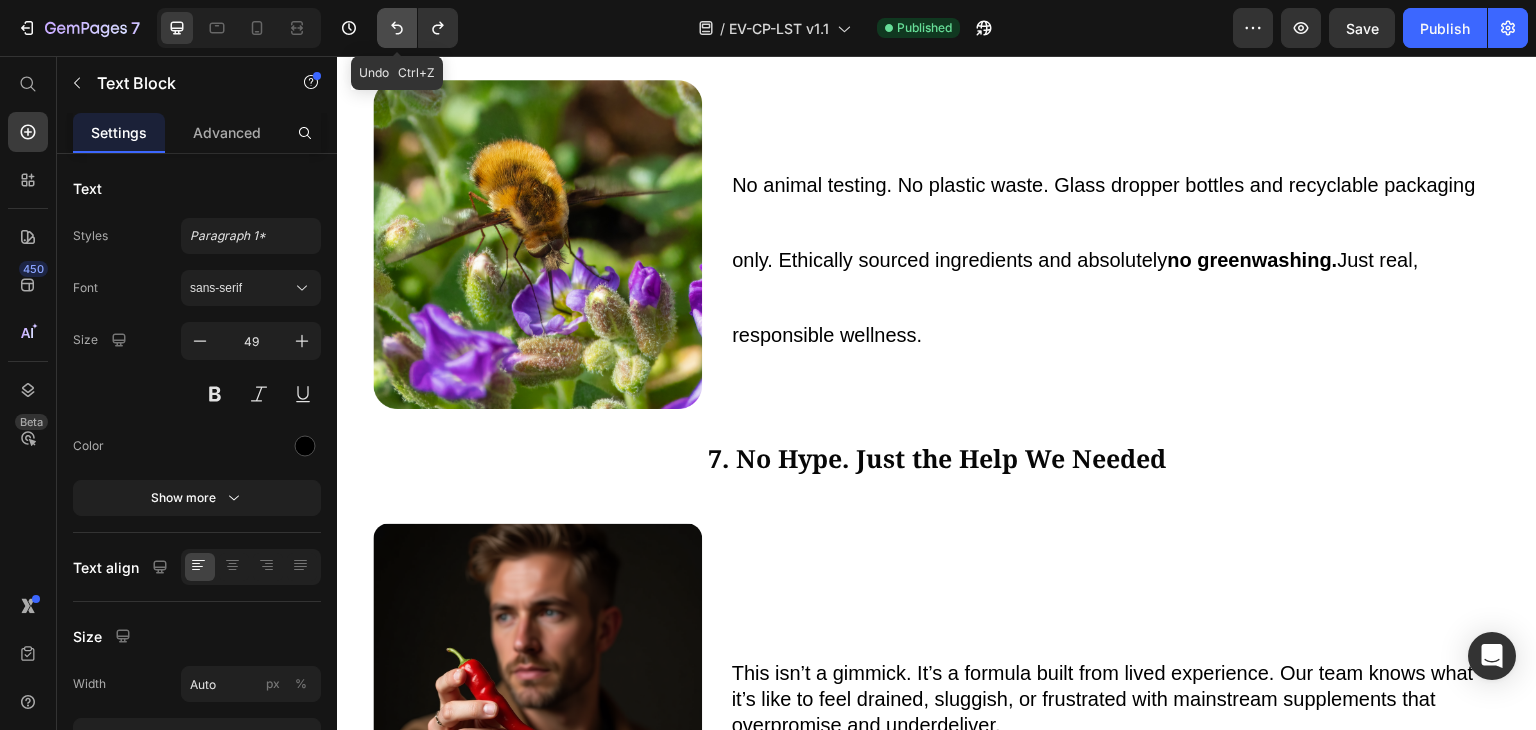 click 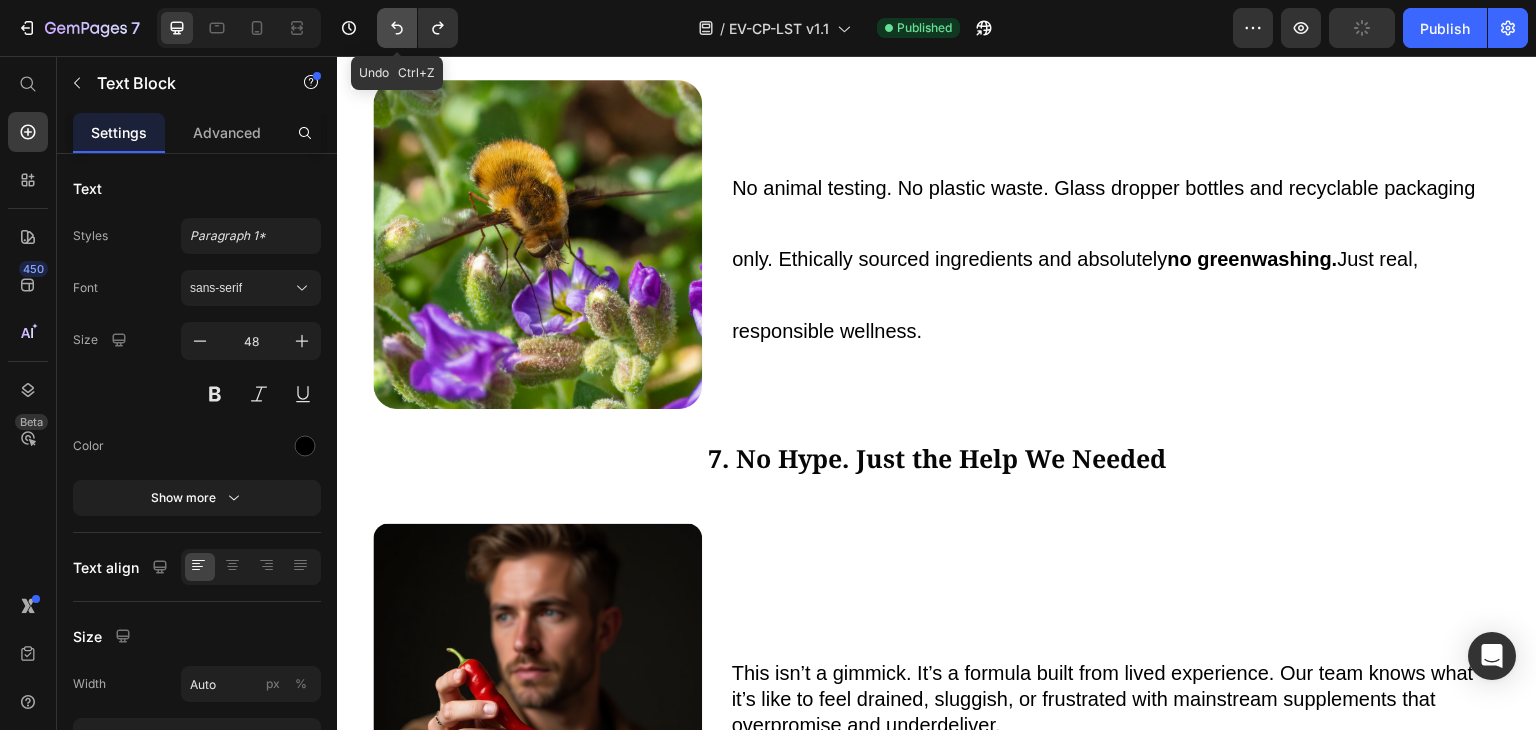 click 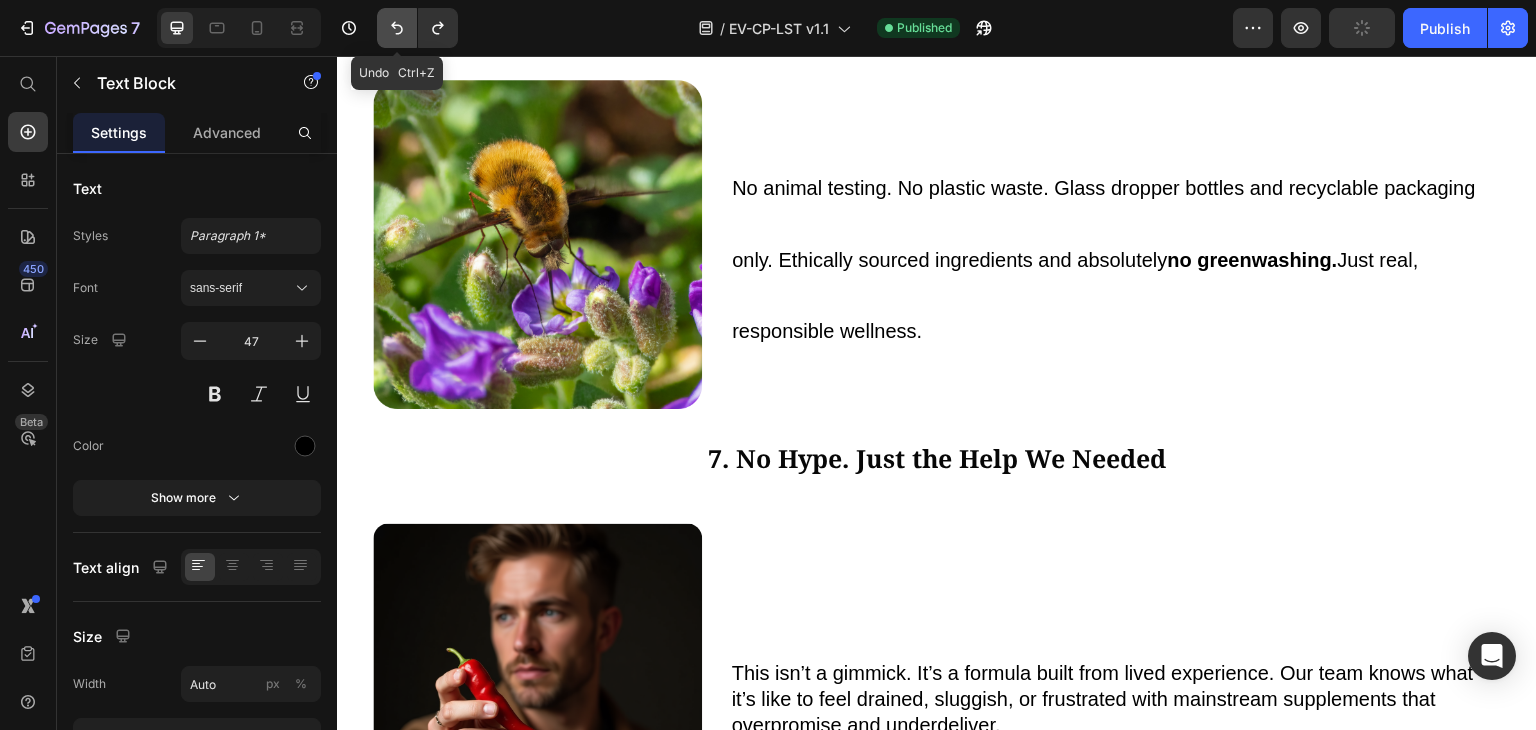 click 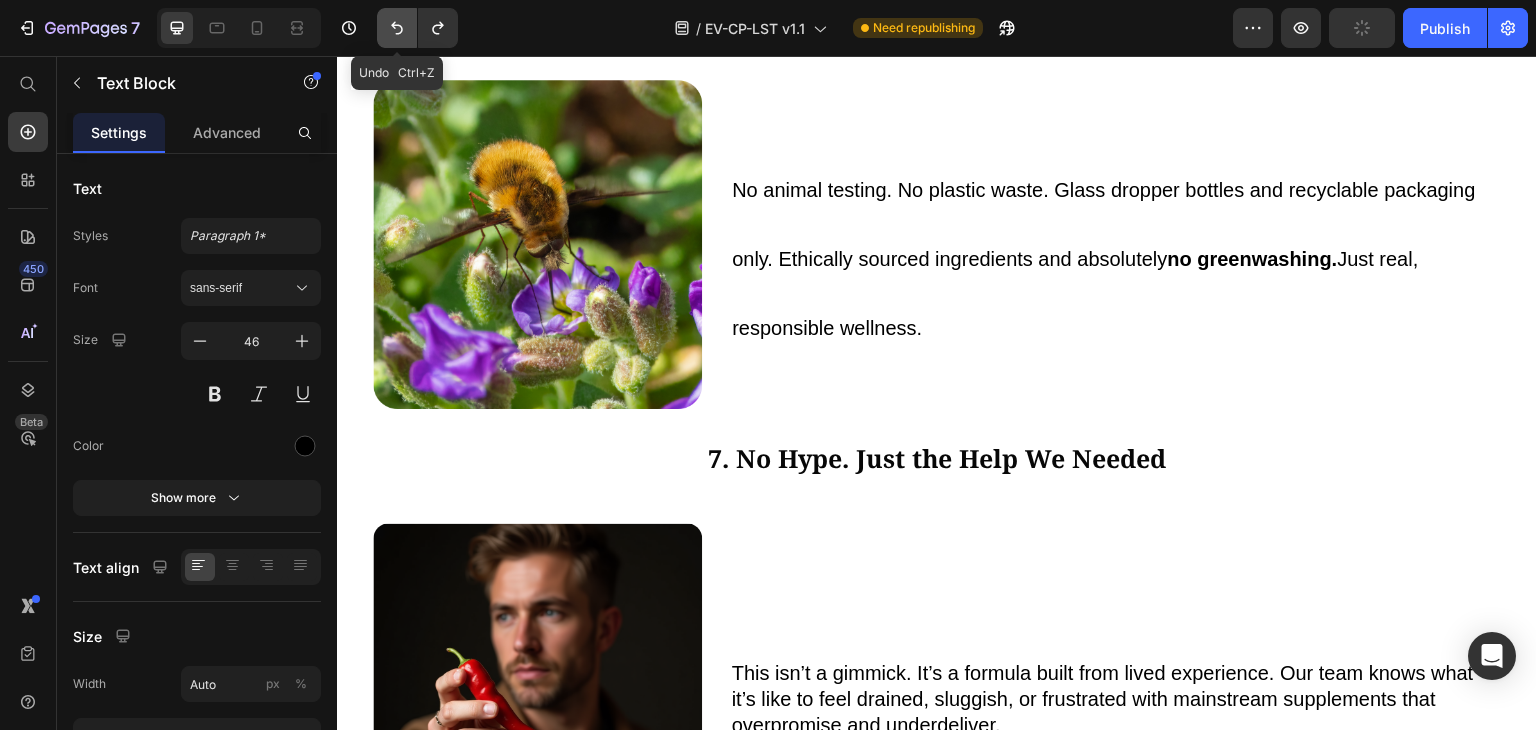 click 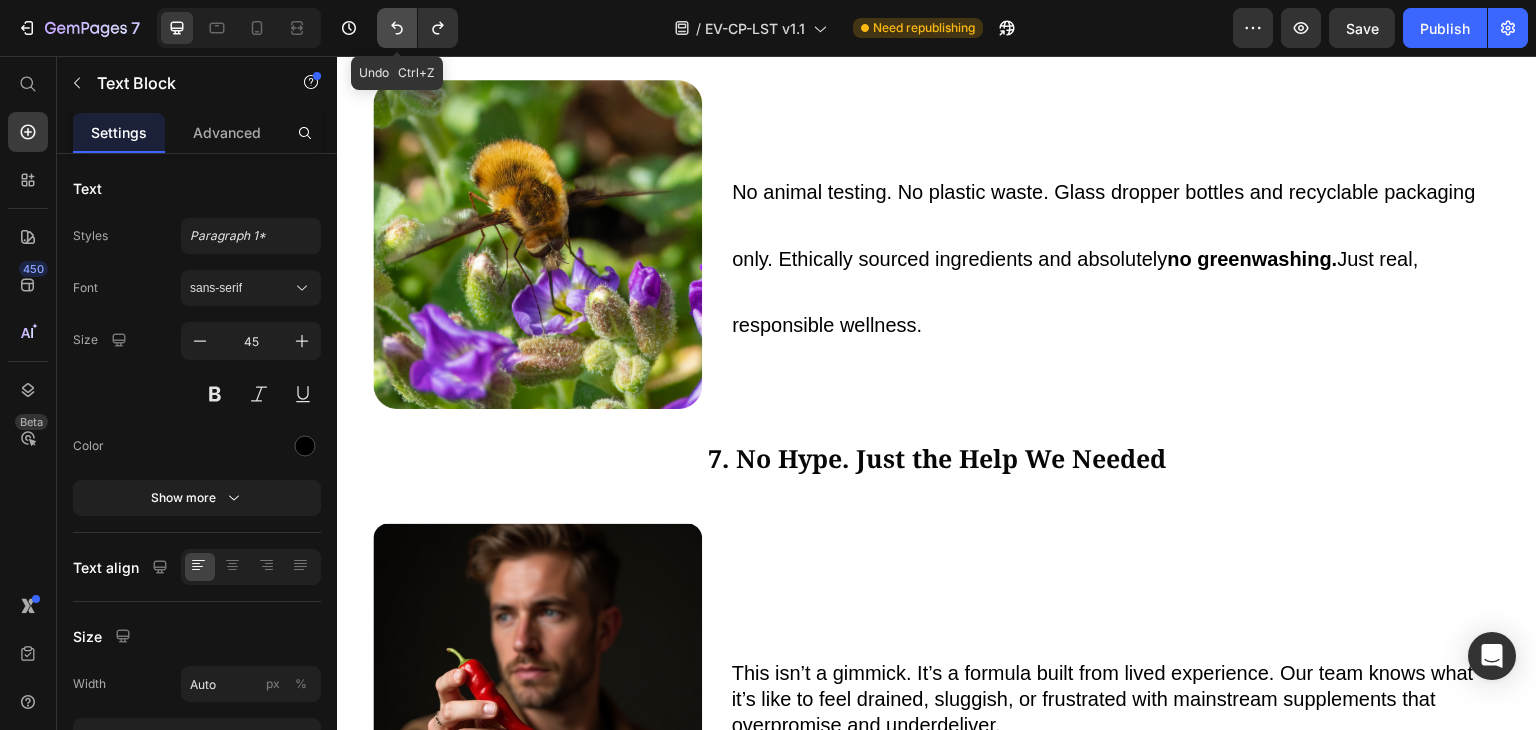 click 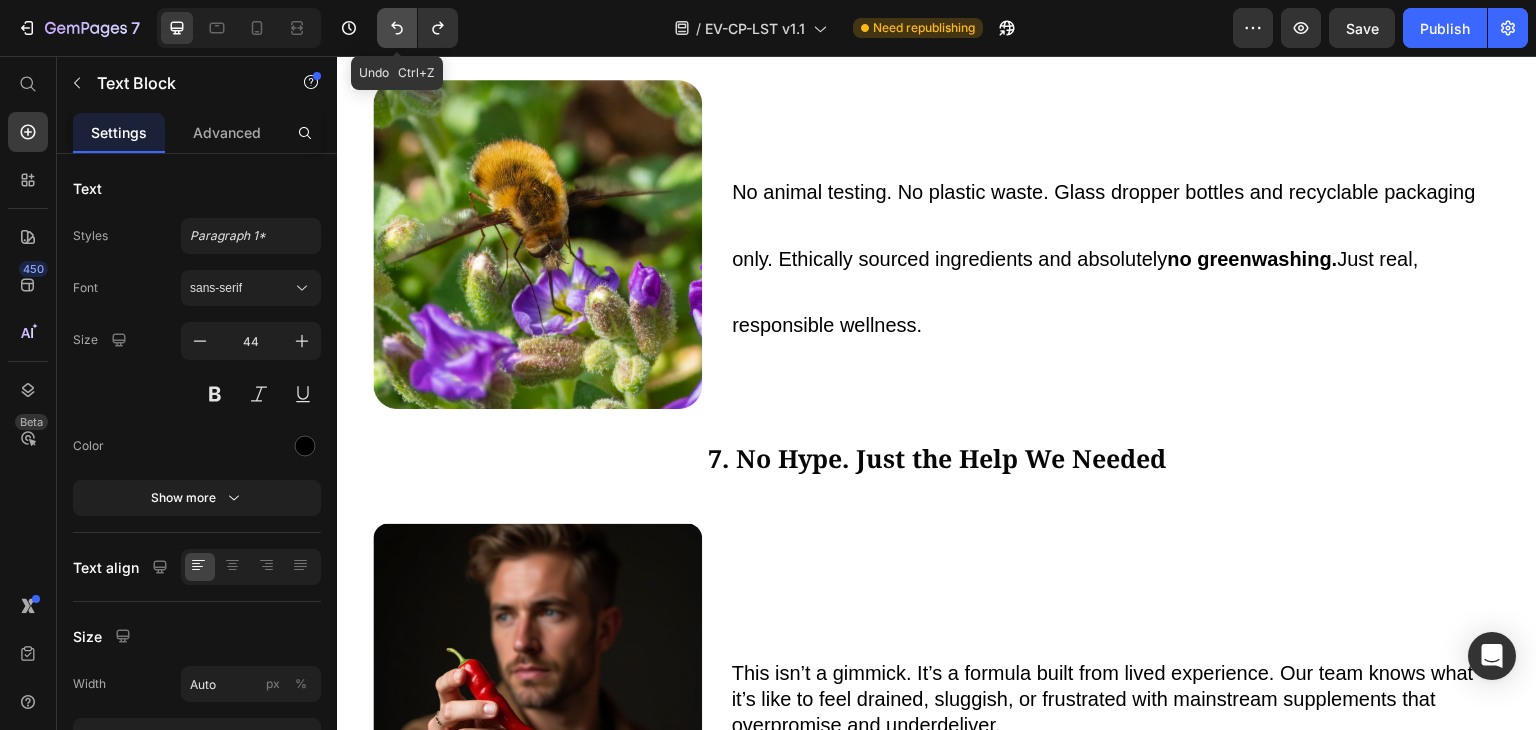 click 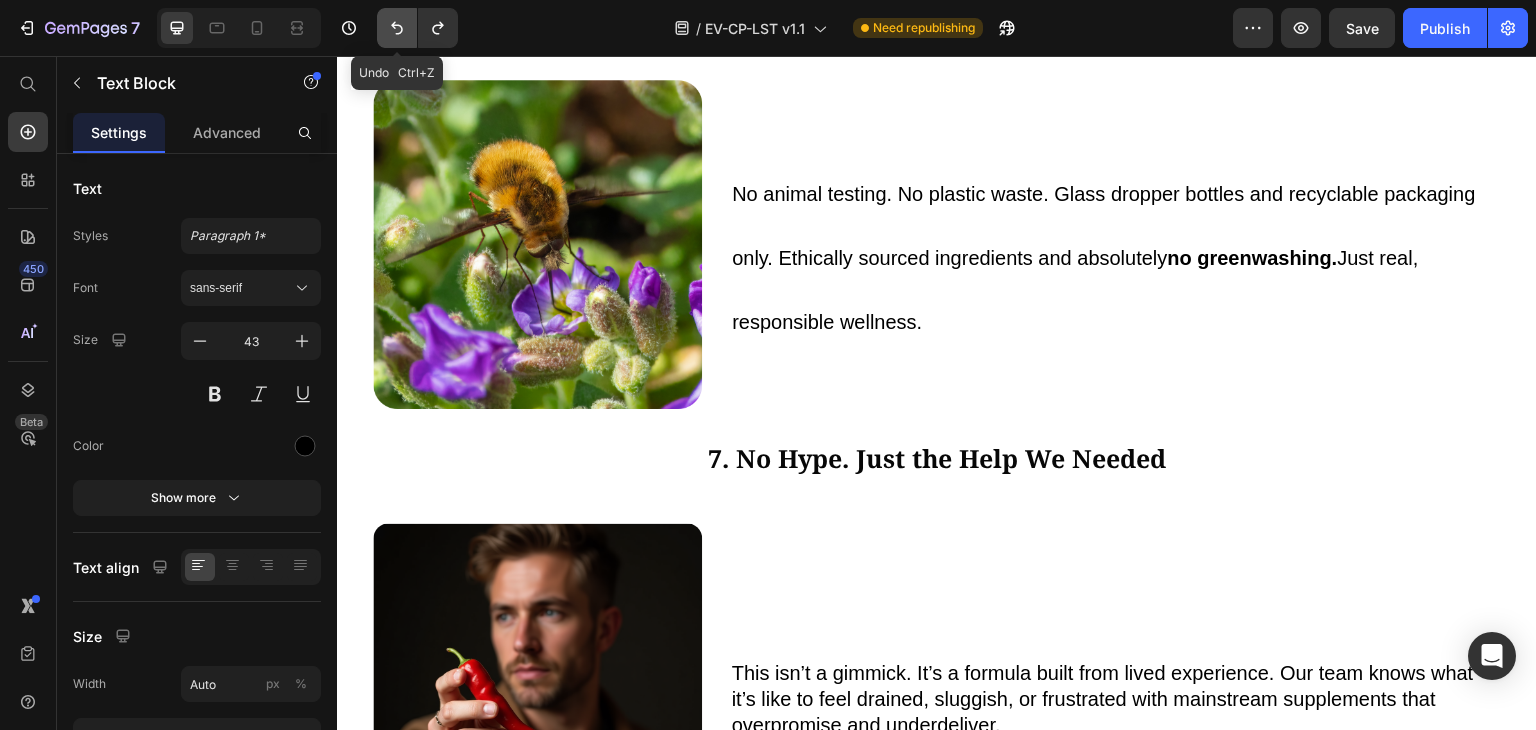 click 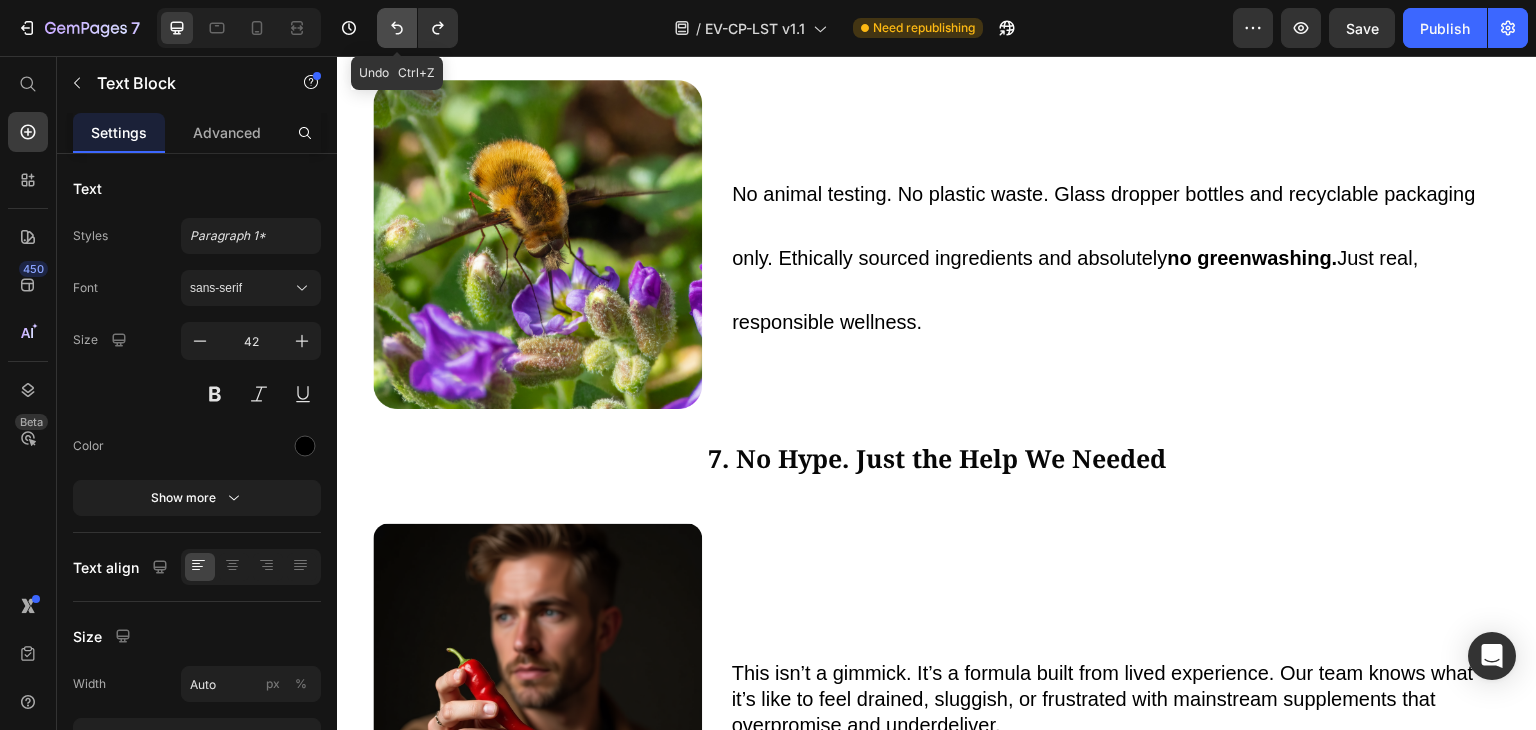 click 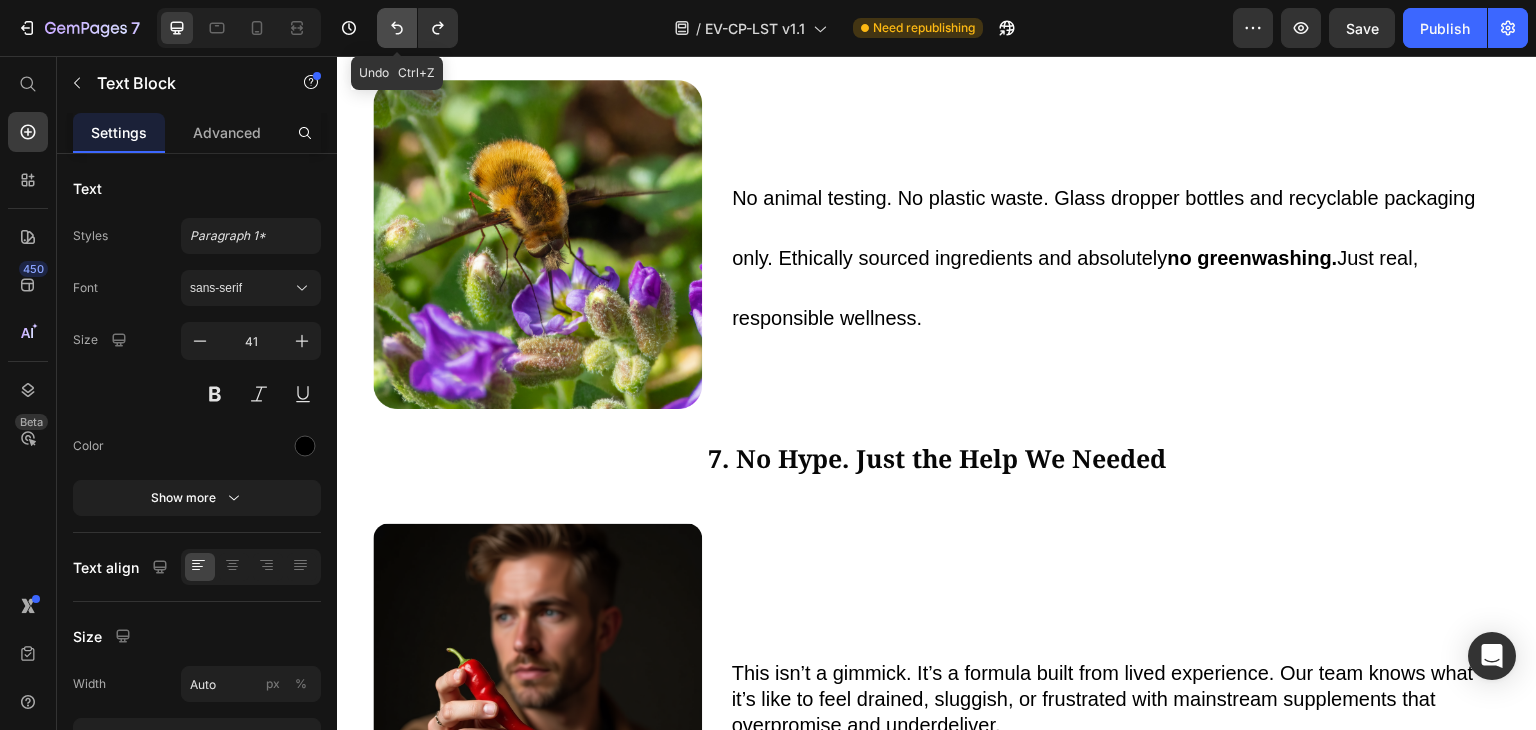 click 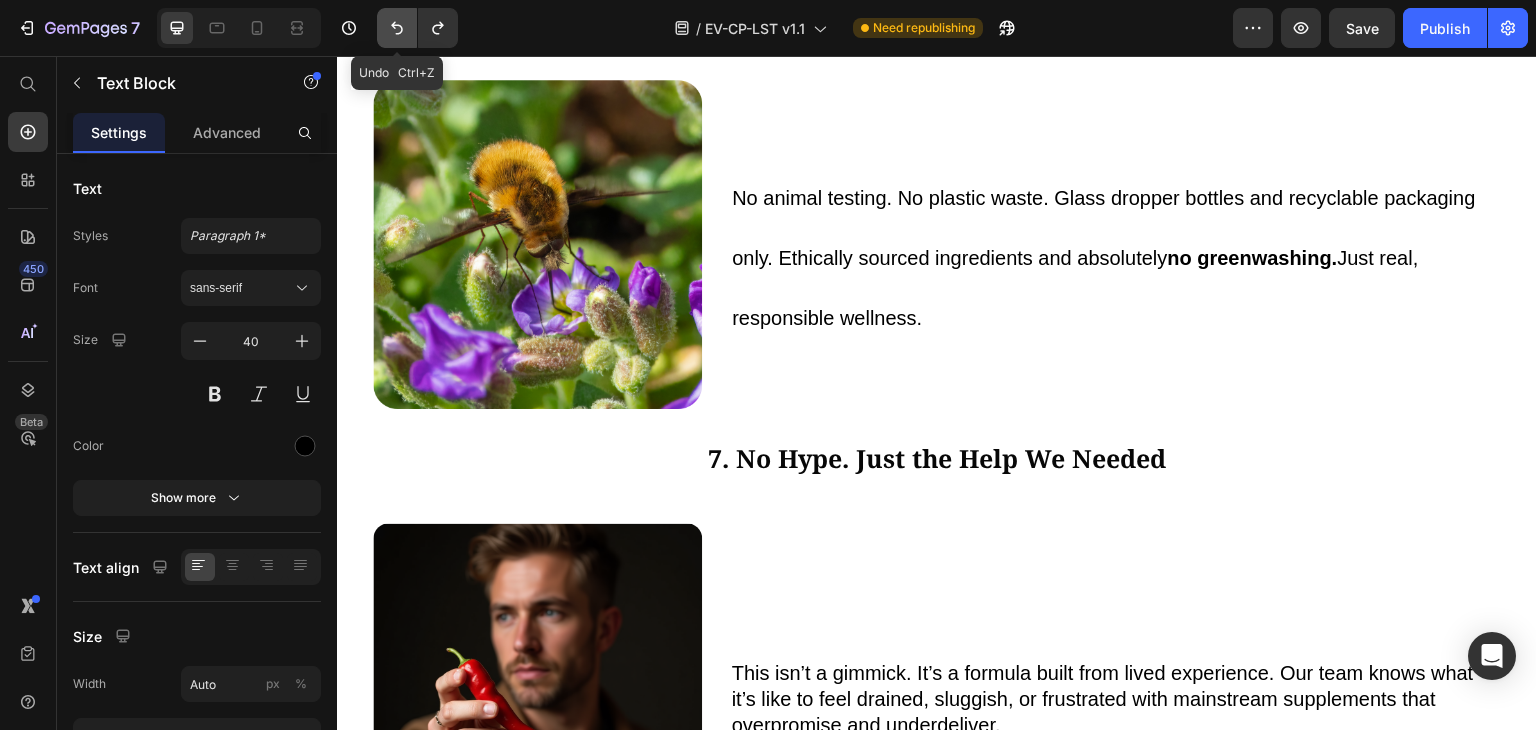 click 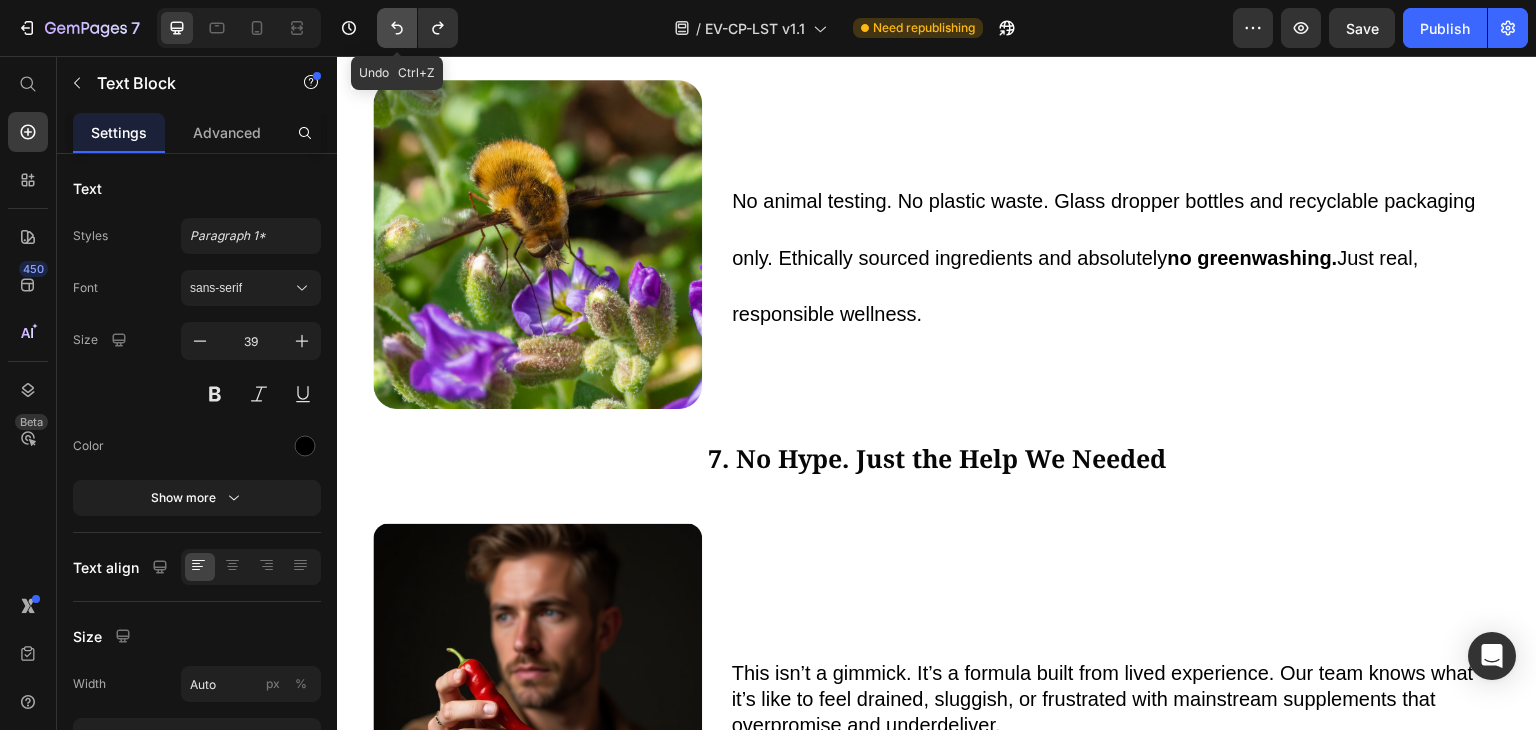 click 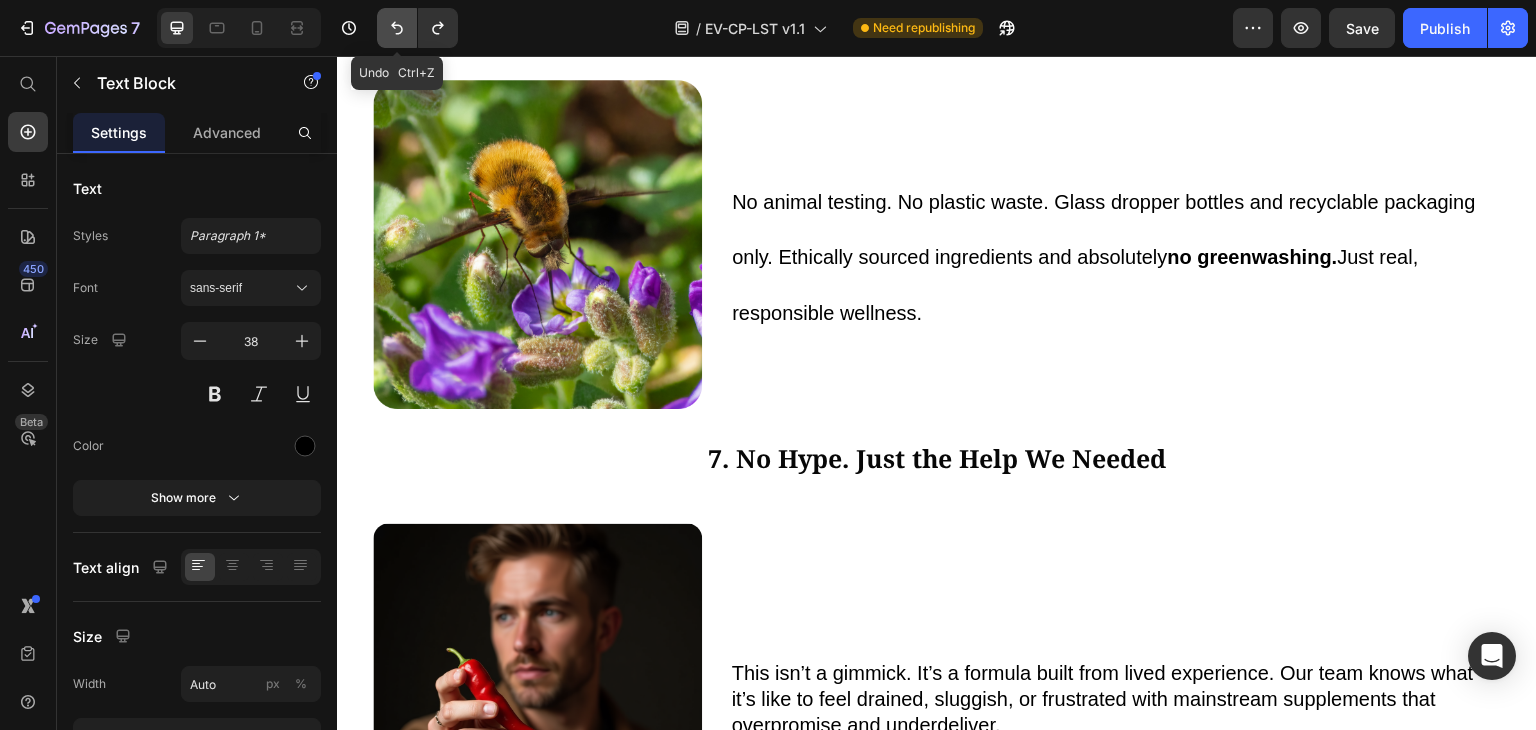 click 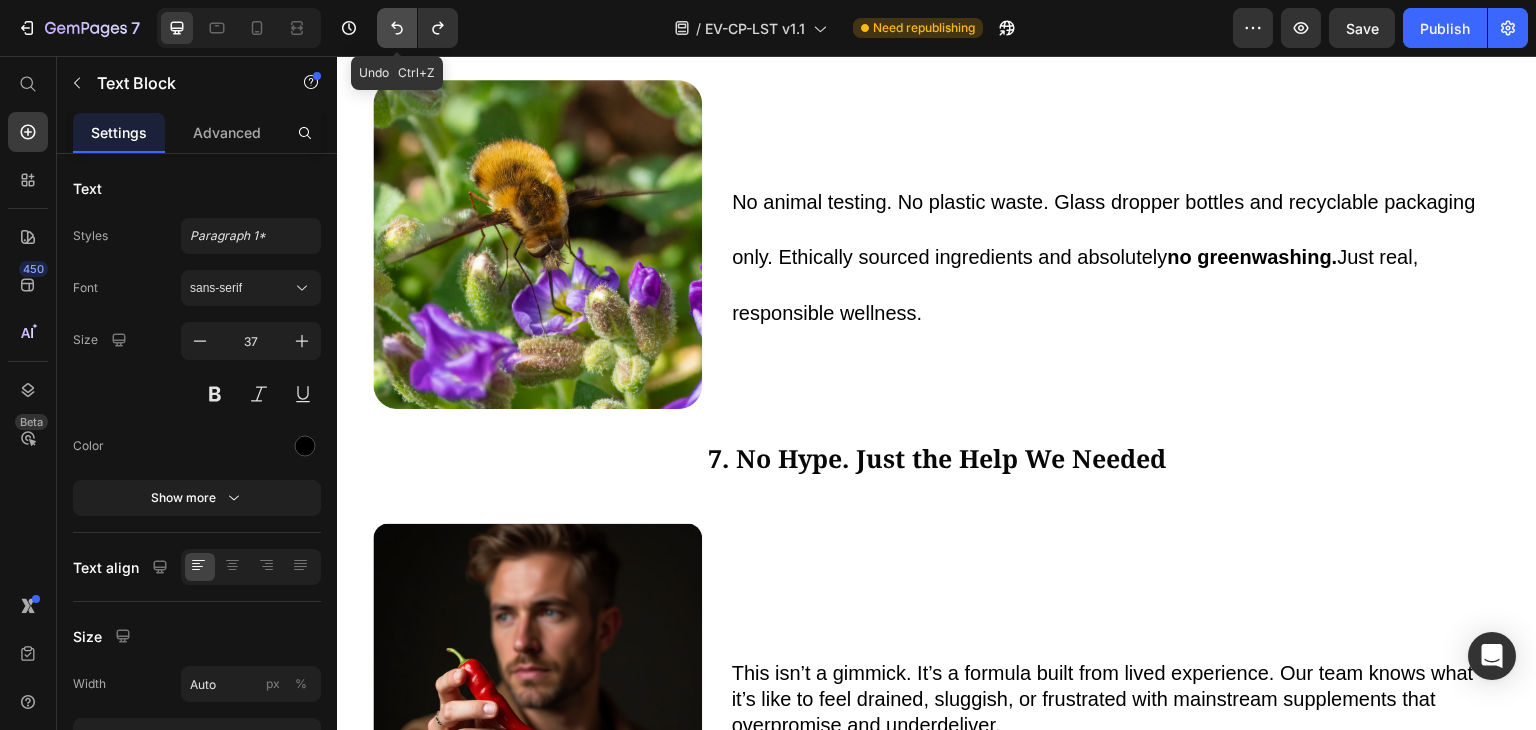 click 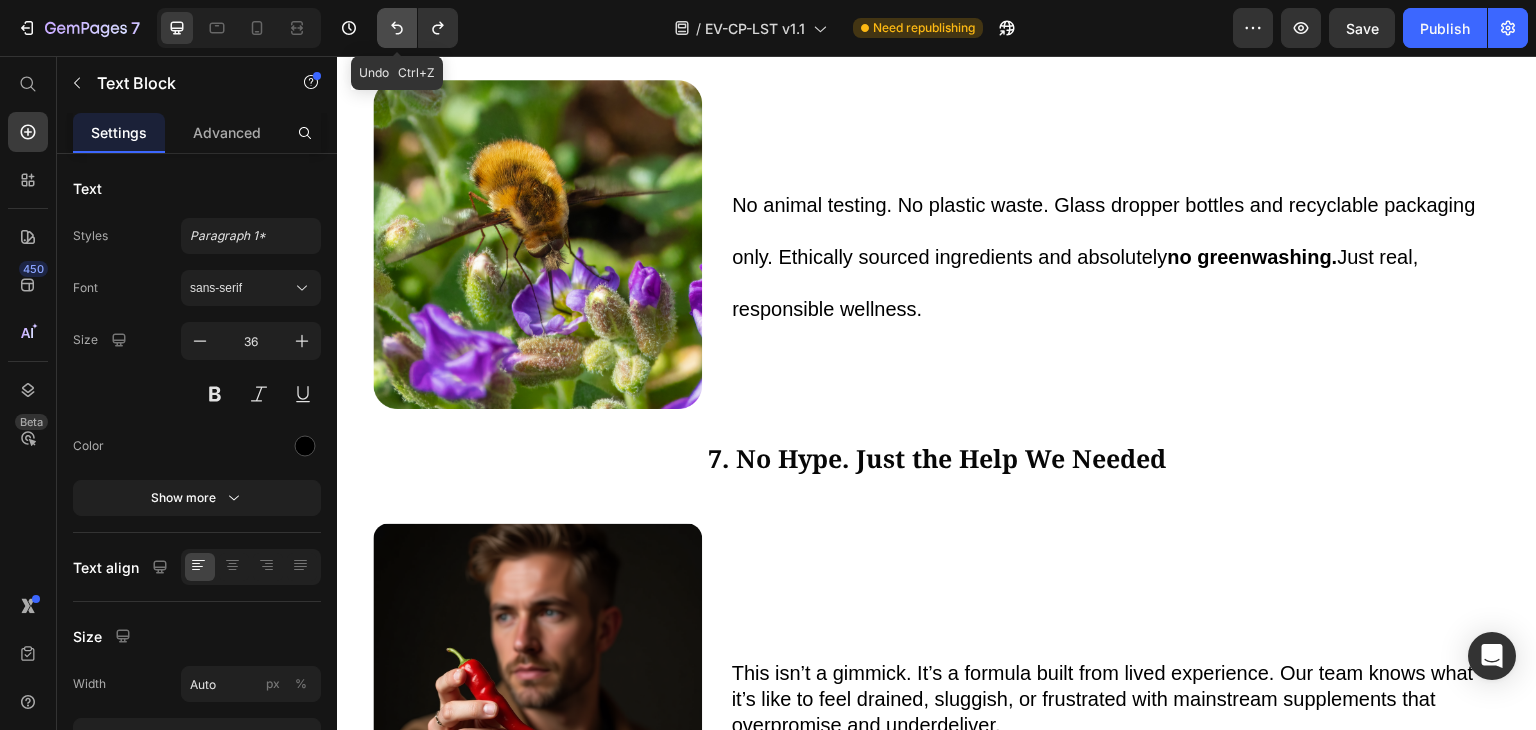 click 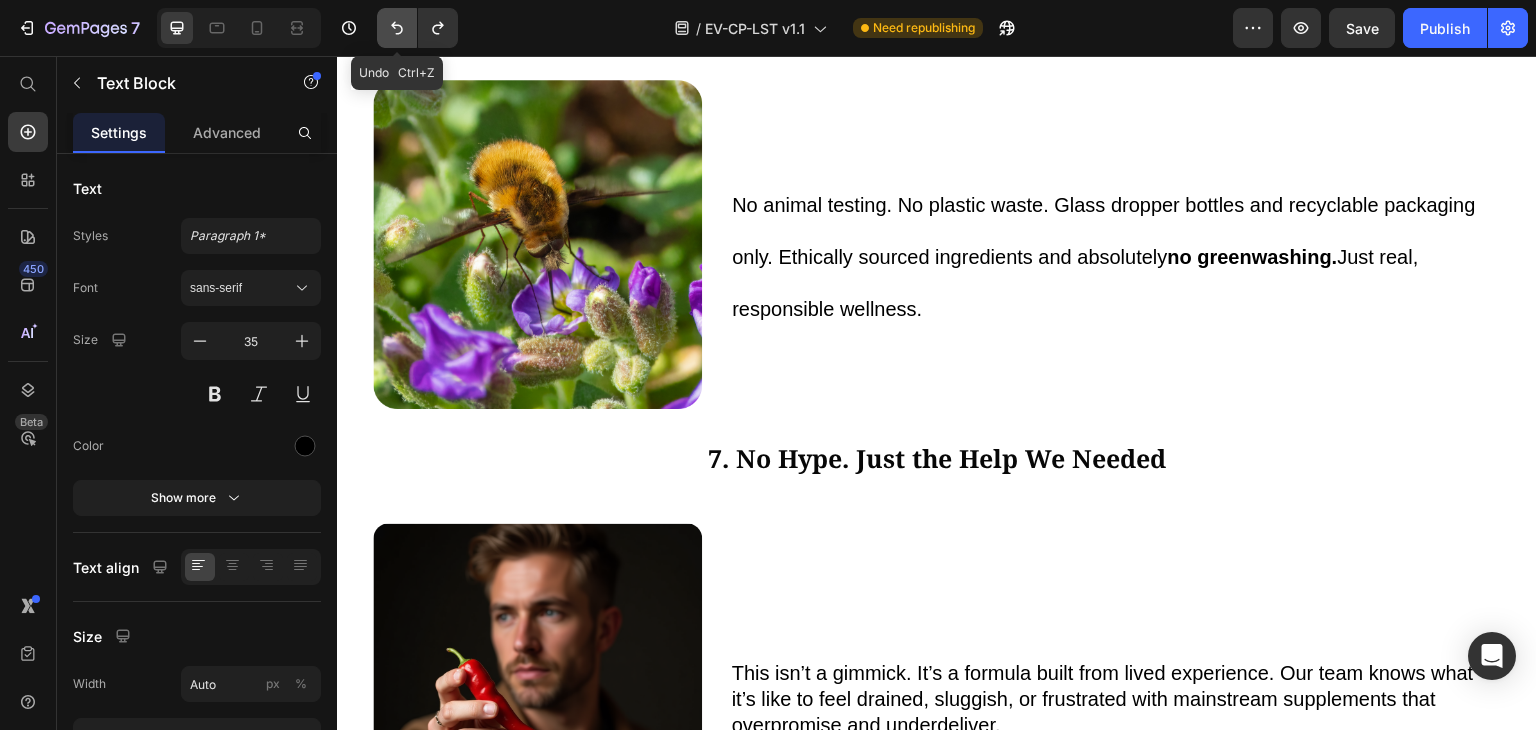 click 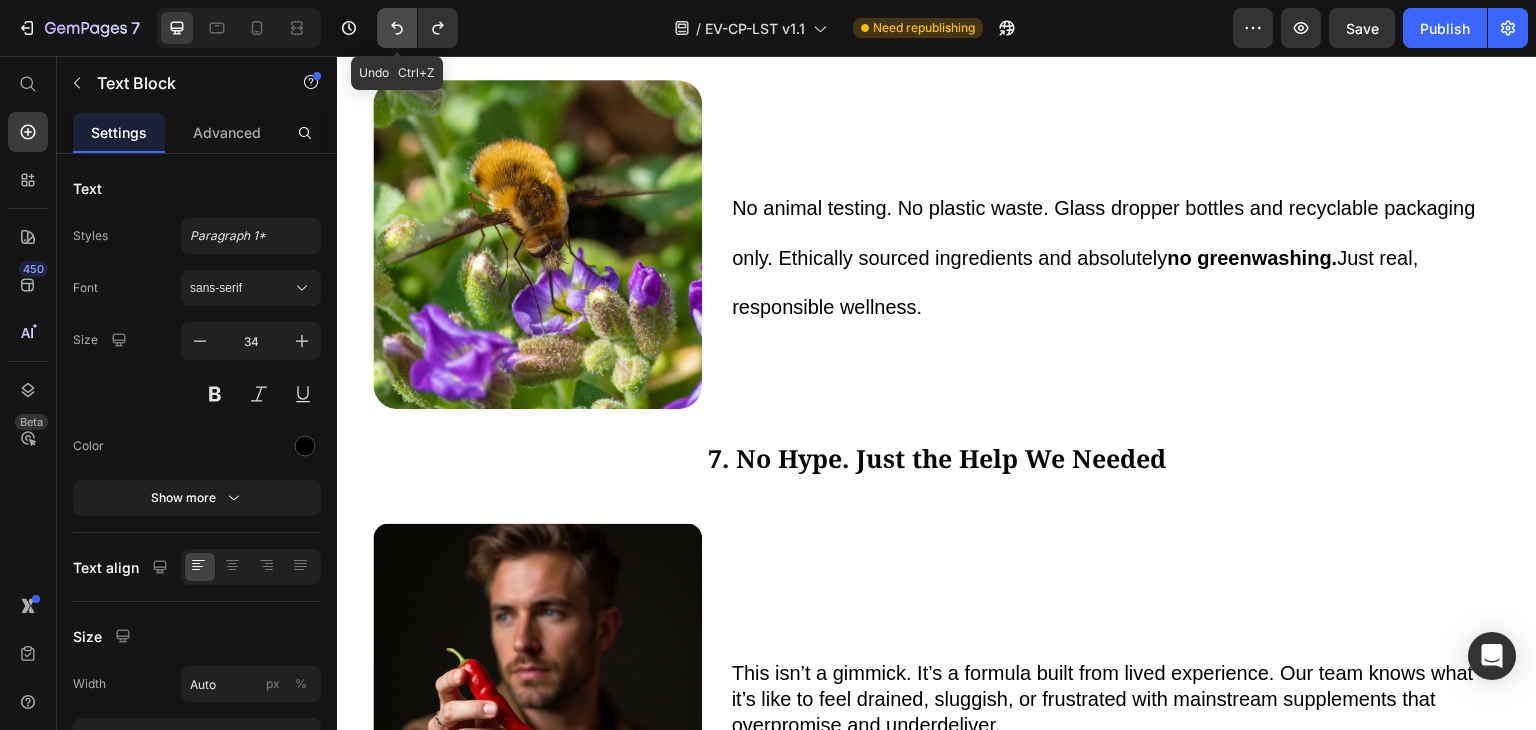 click 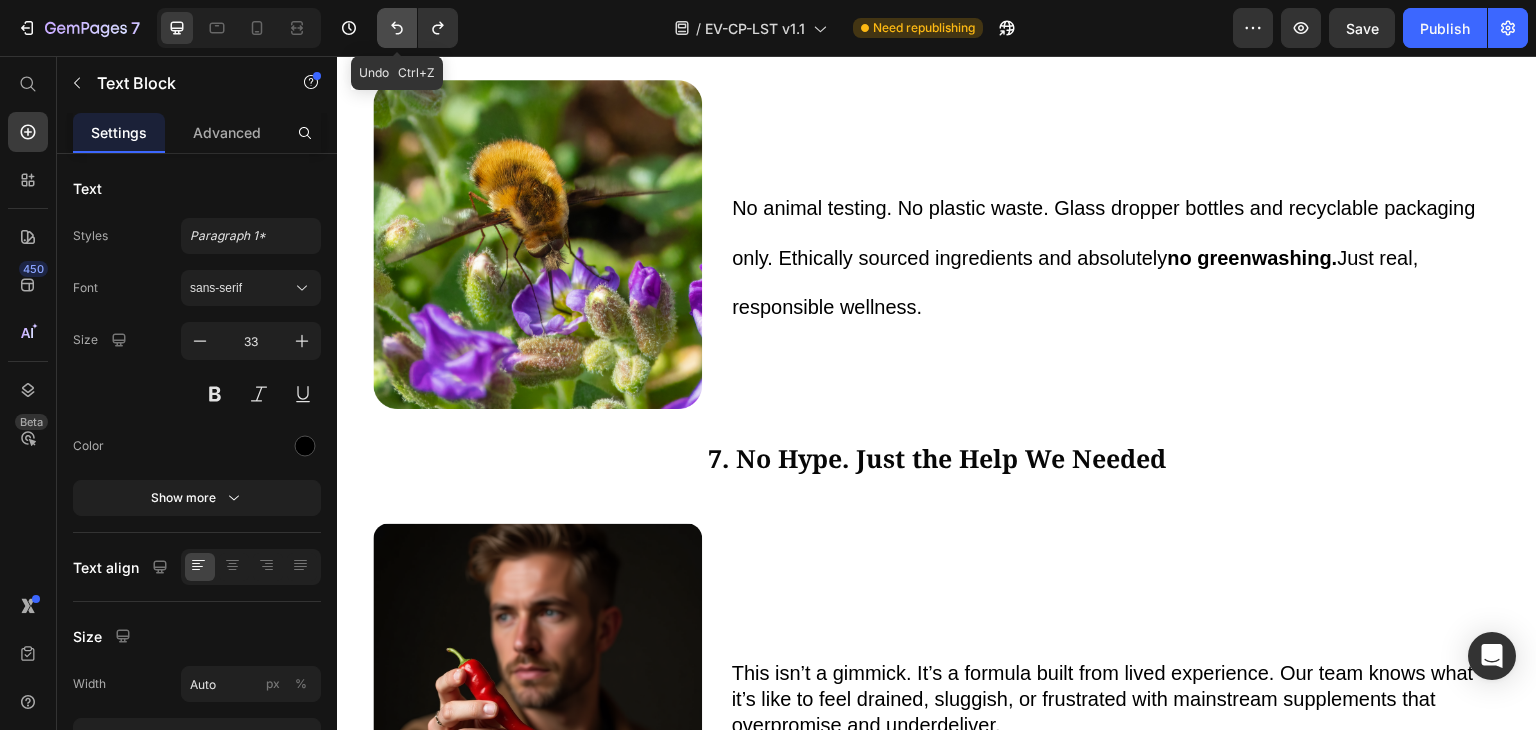 click 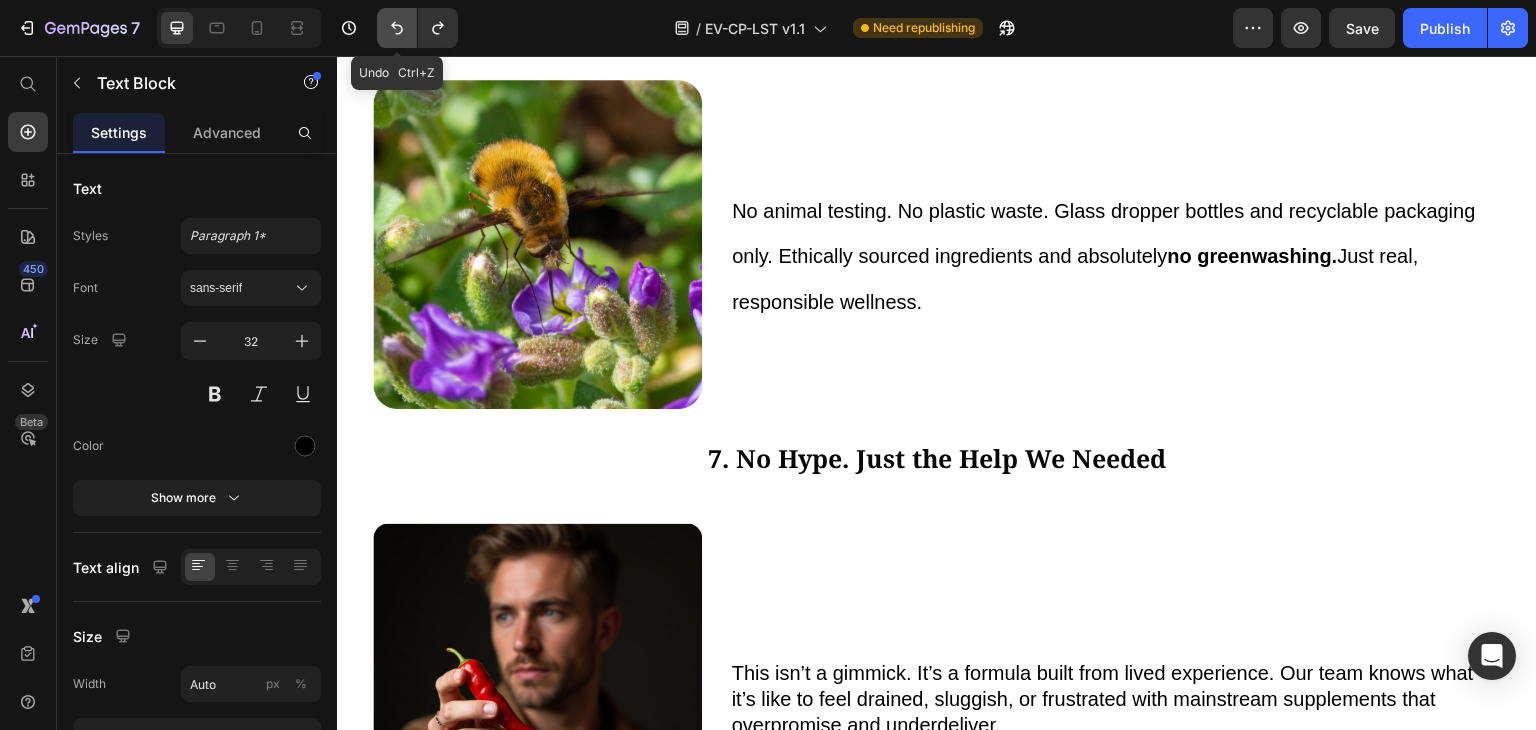 click 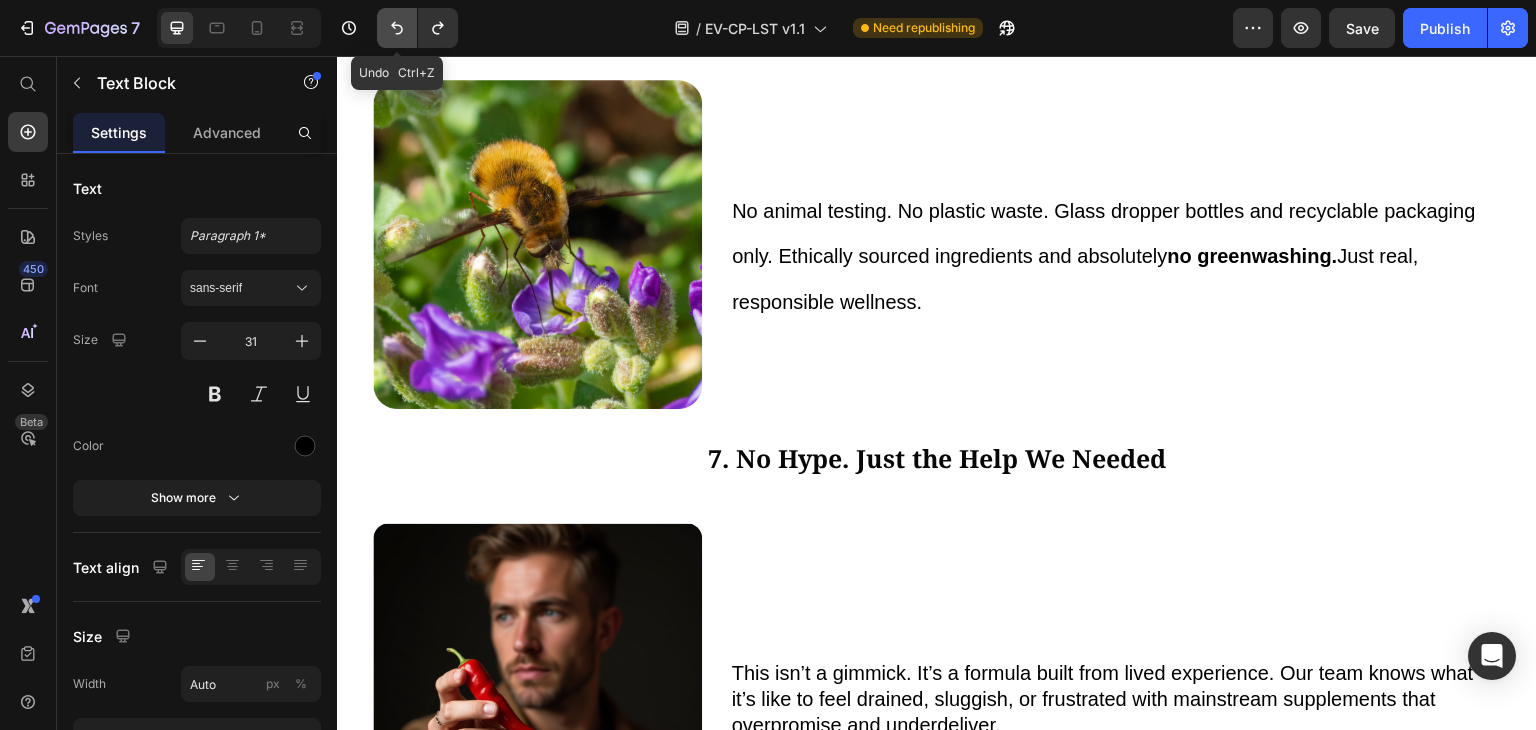 click 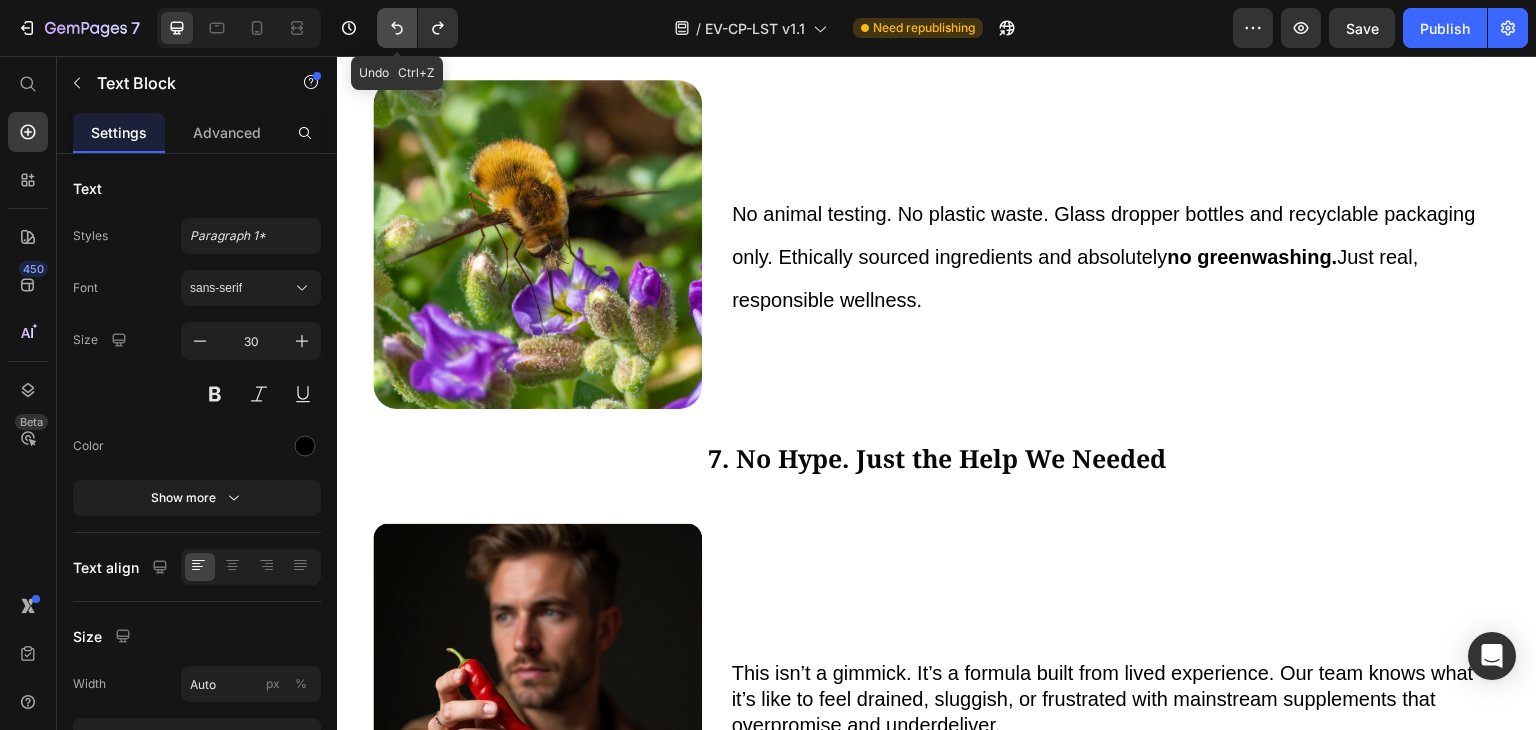 click 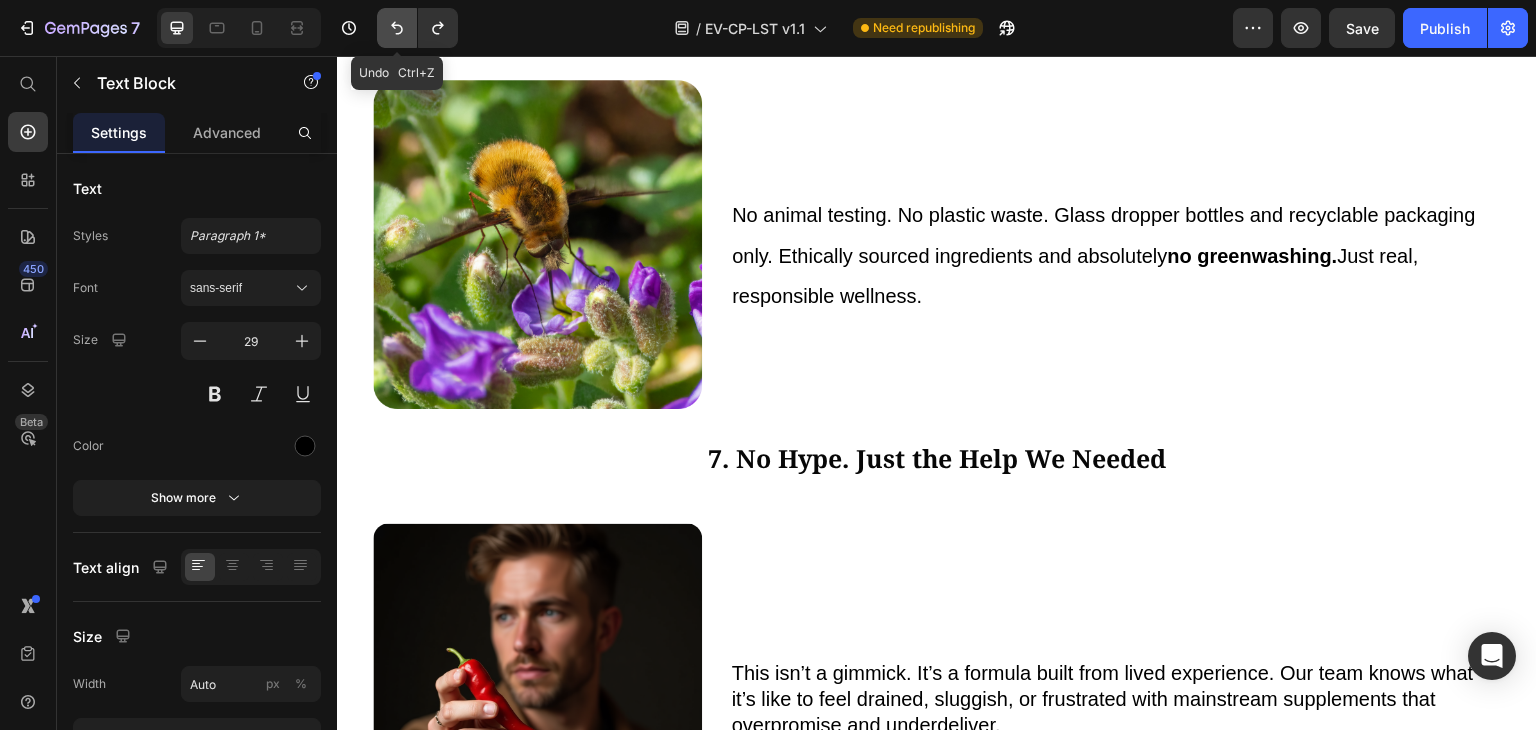 click 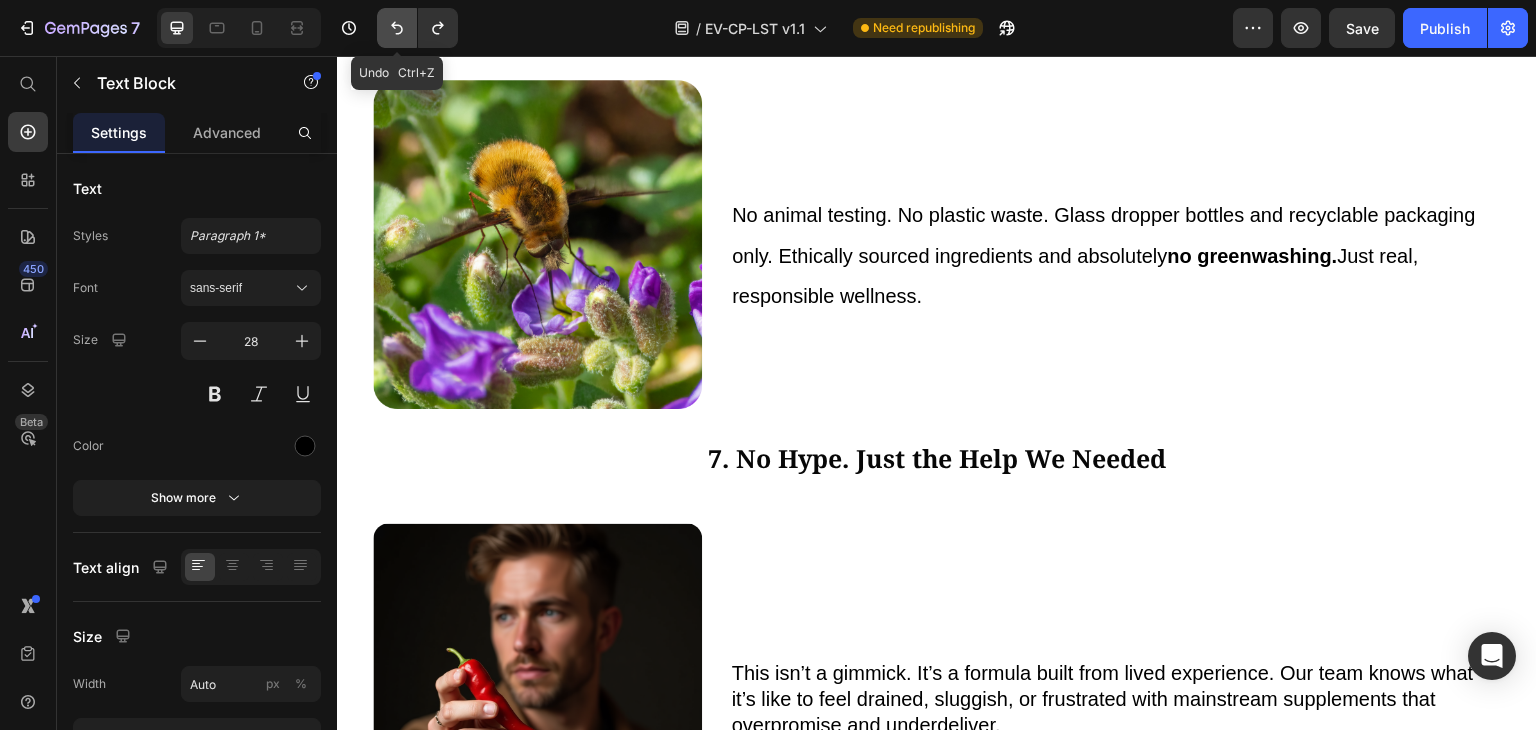 click 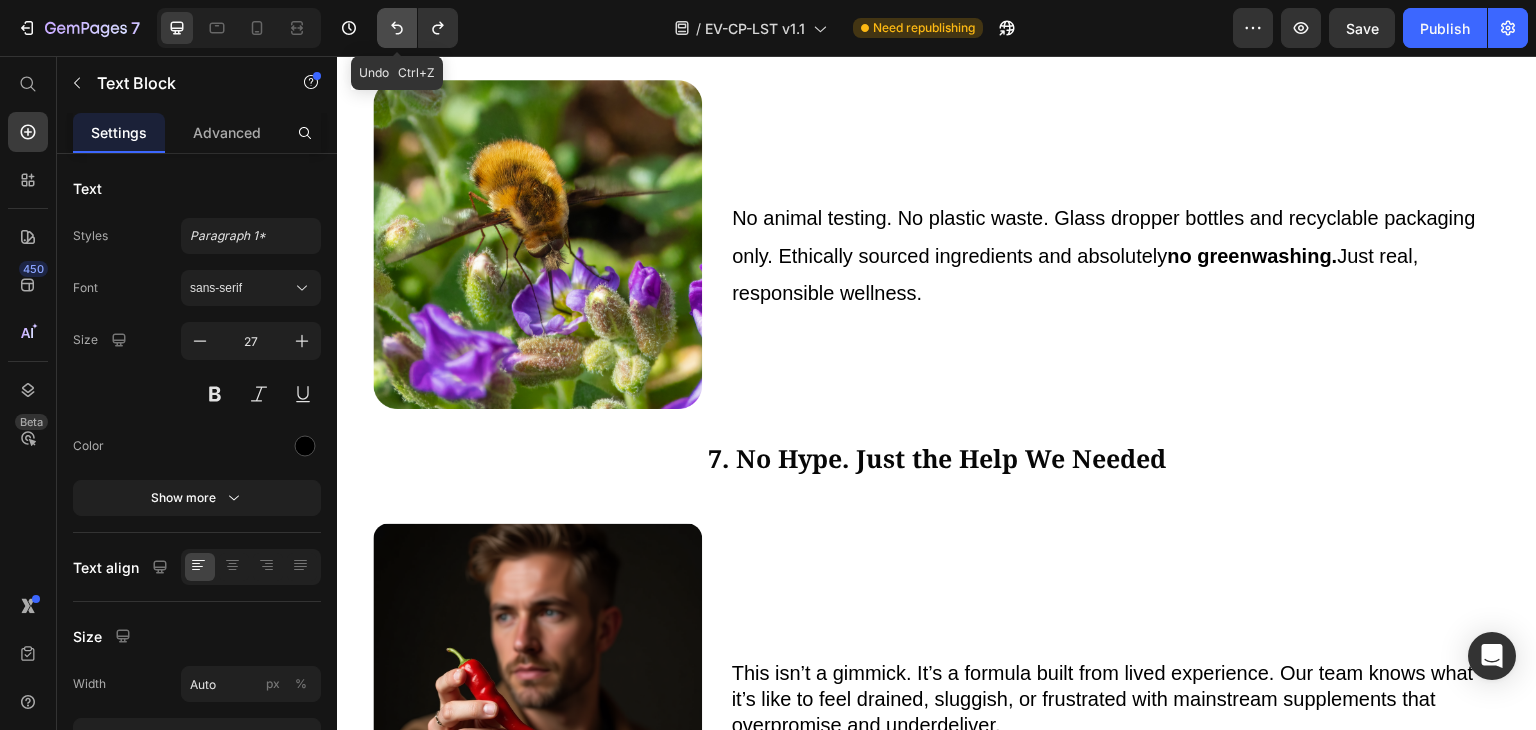 click 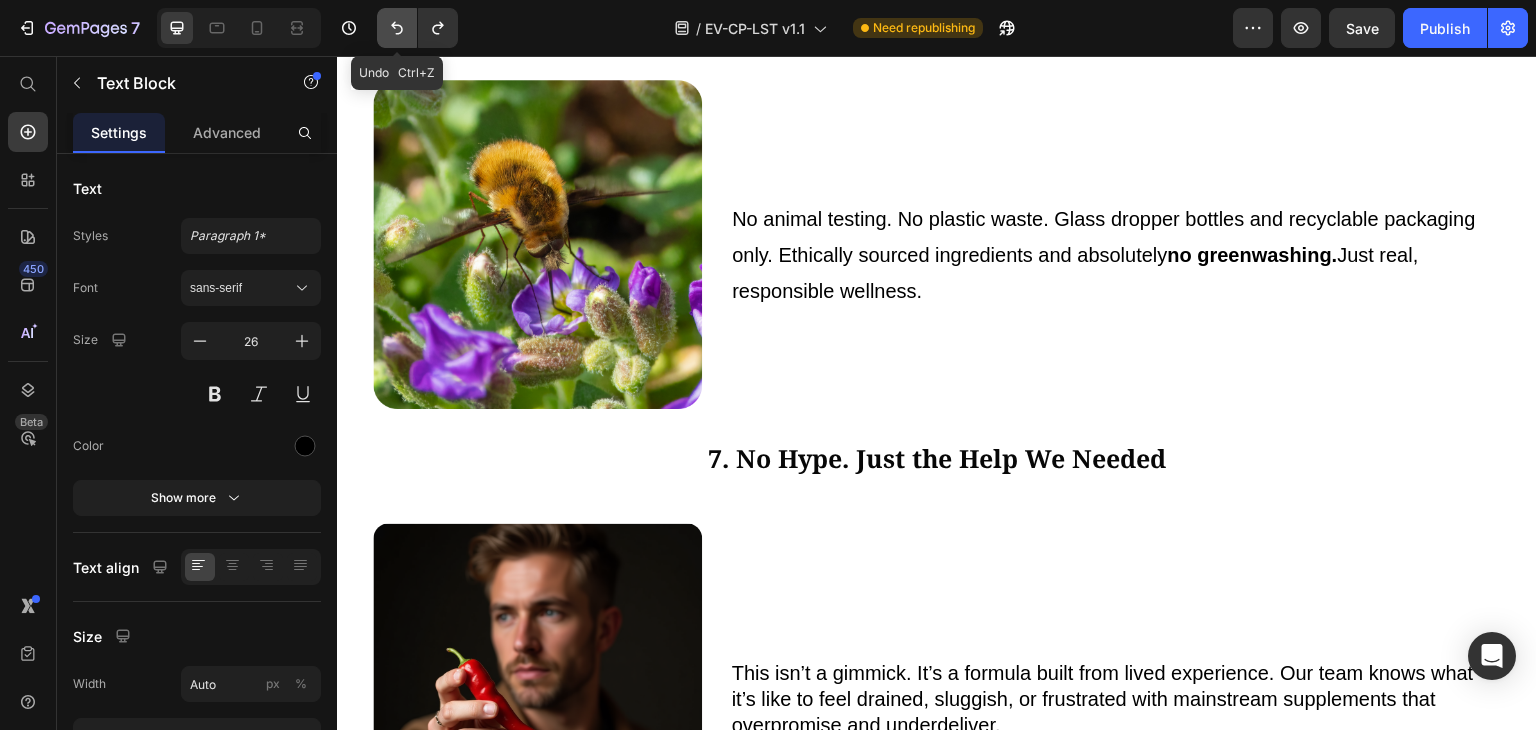click 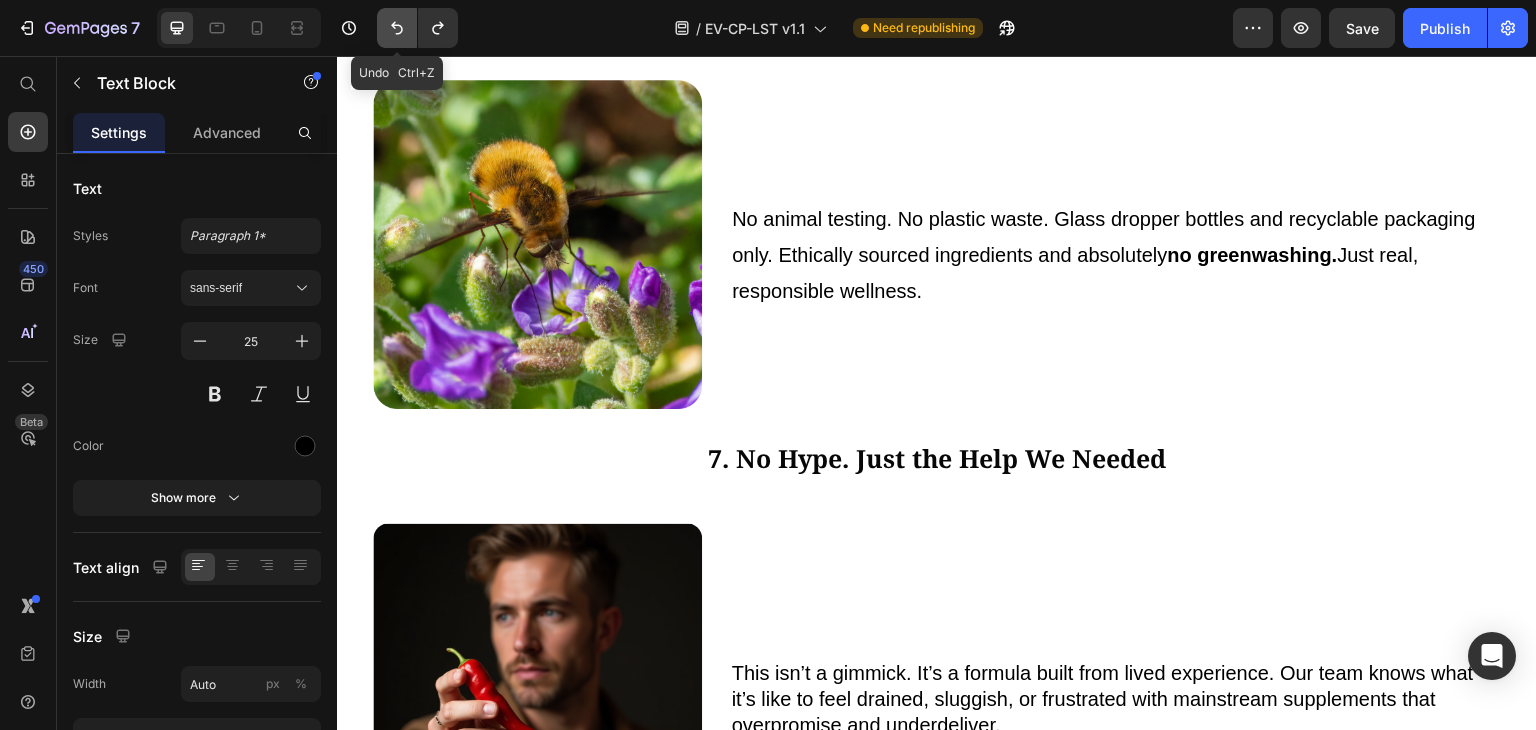 click 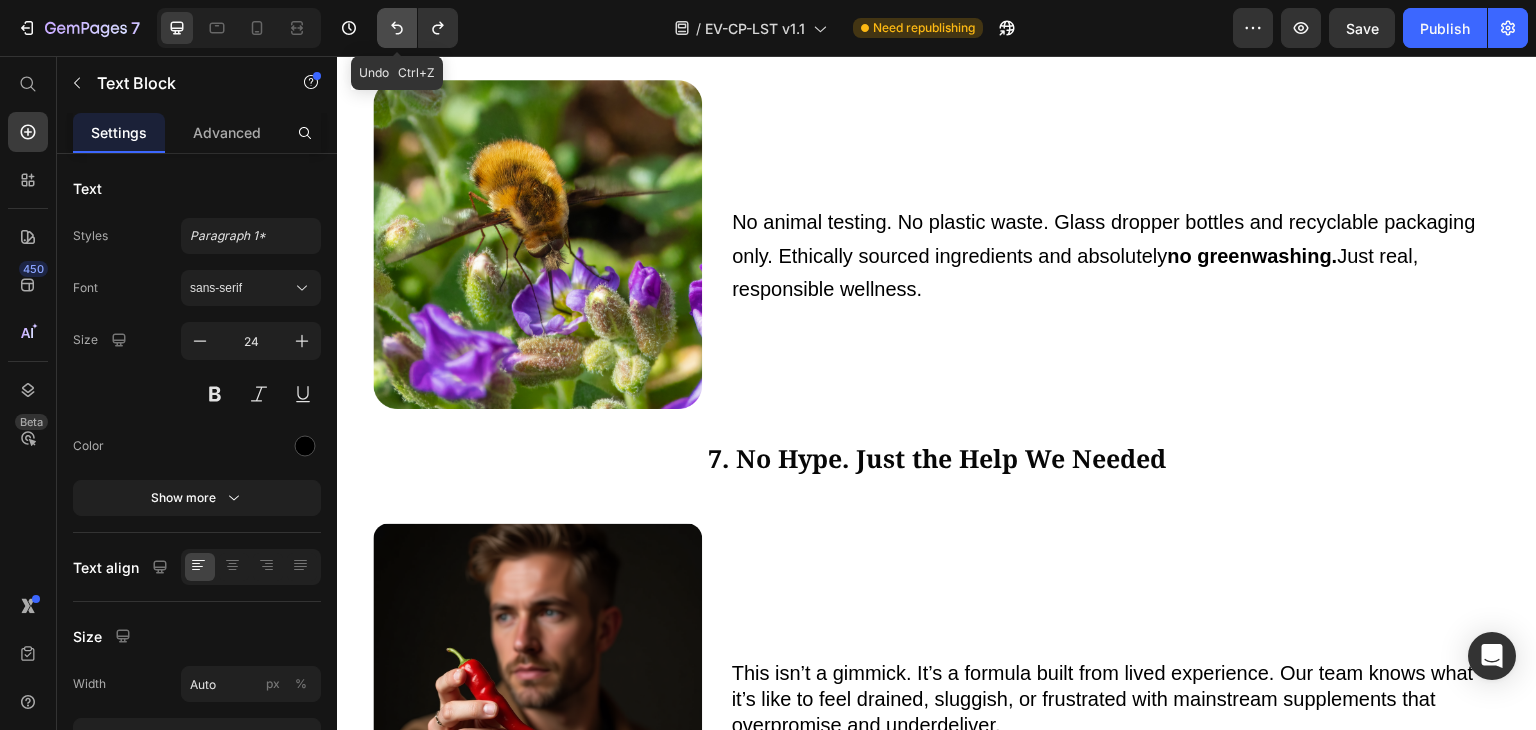 click 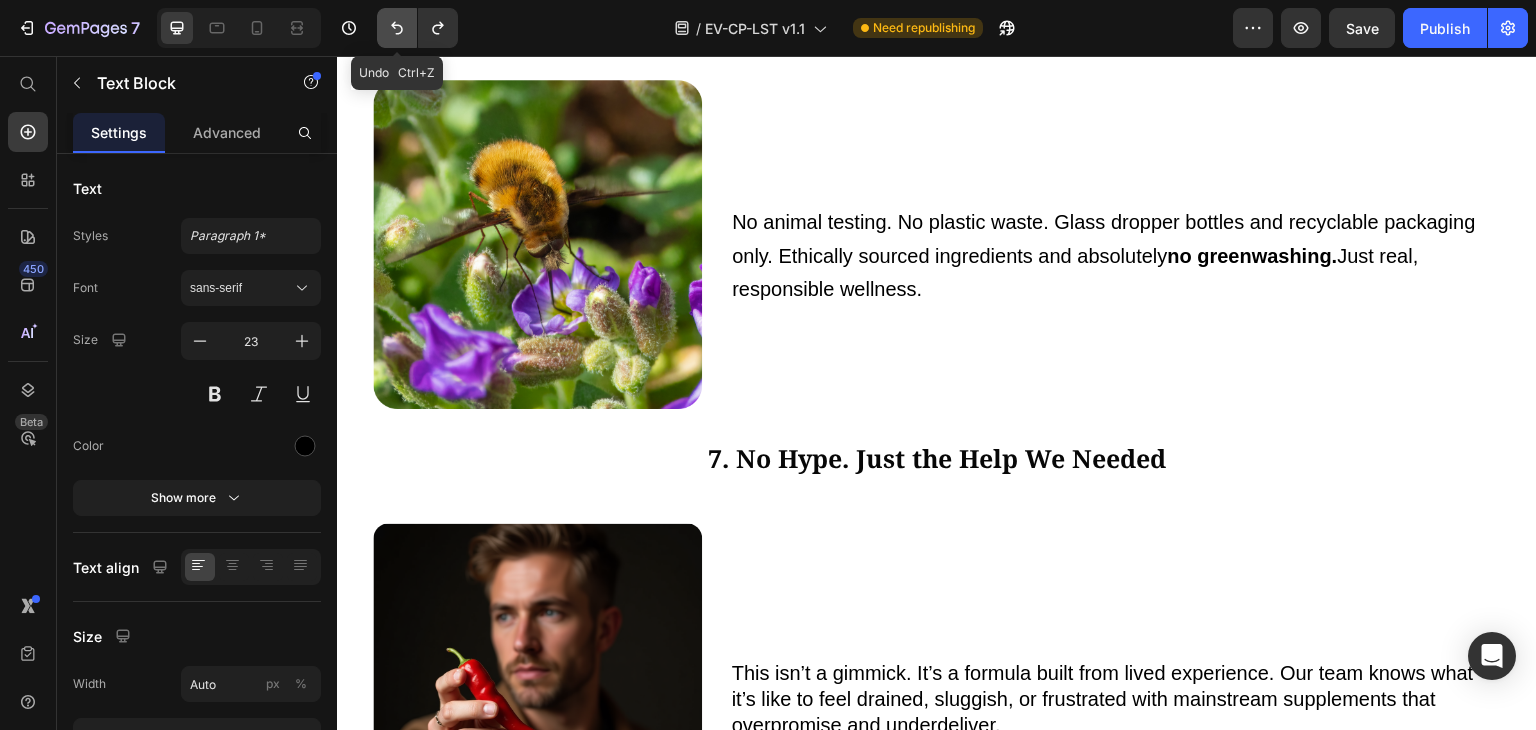 click 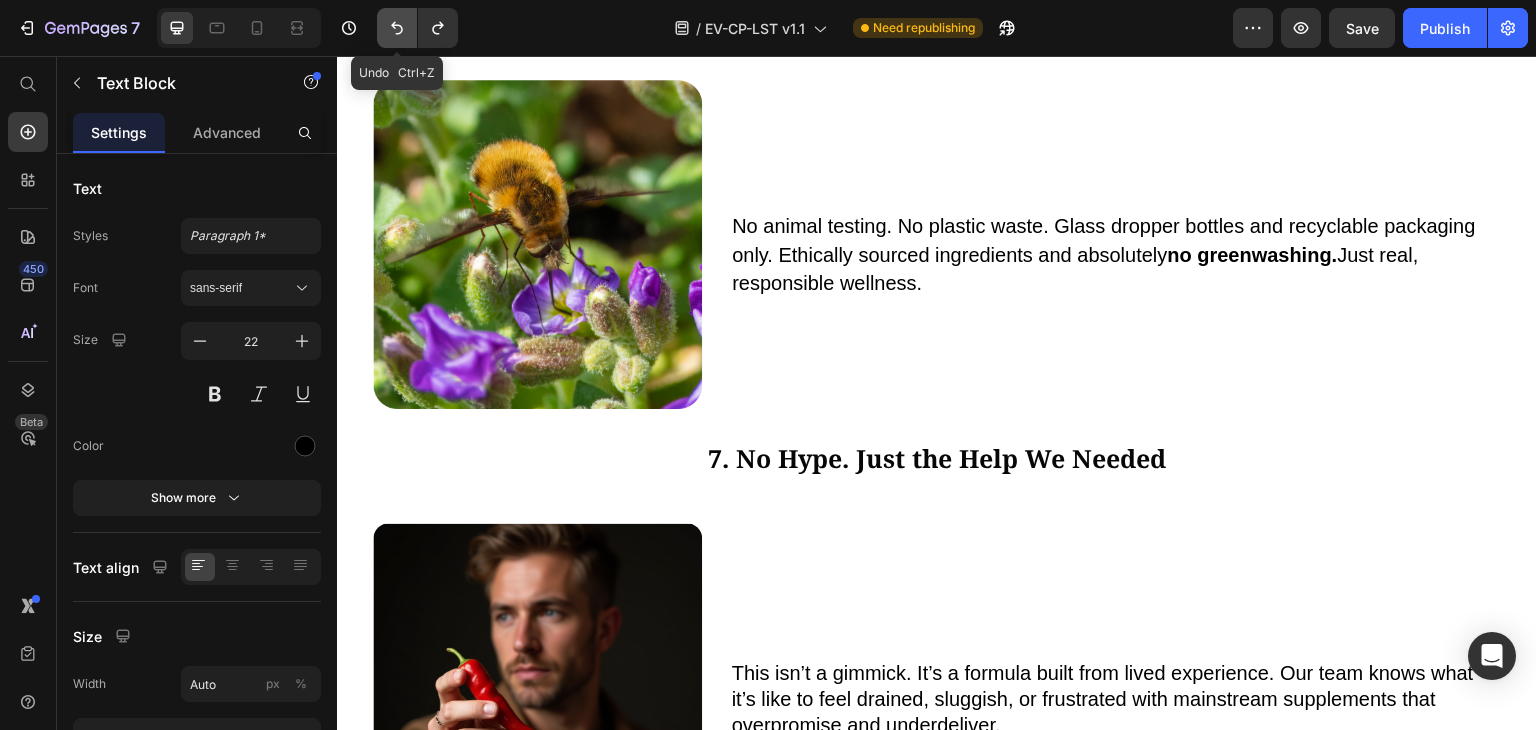 click 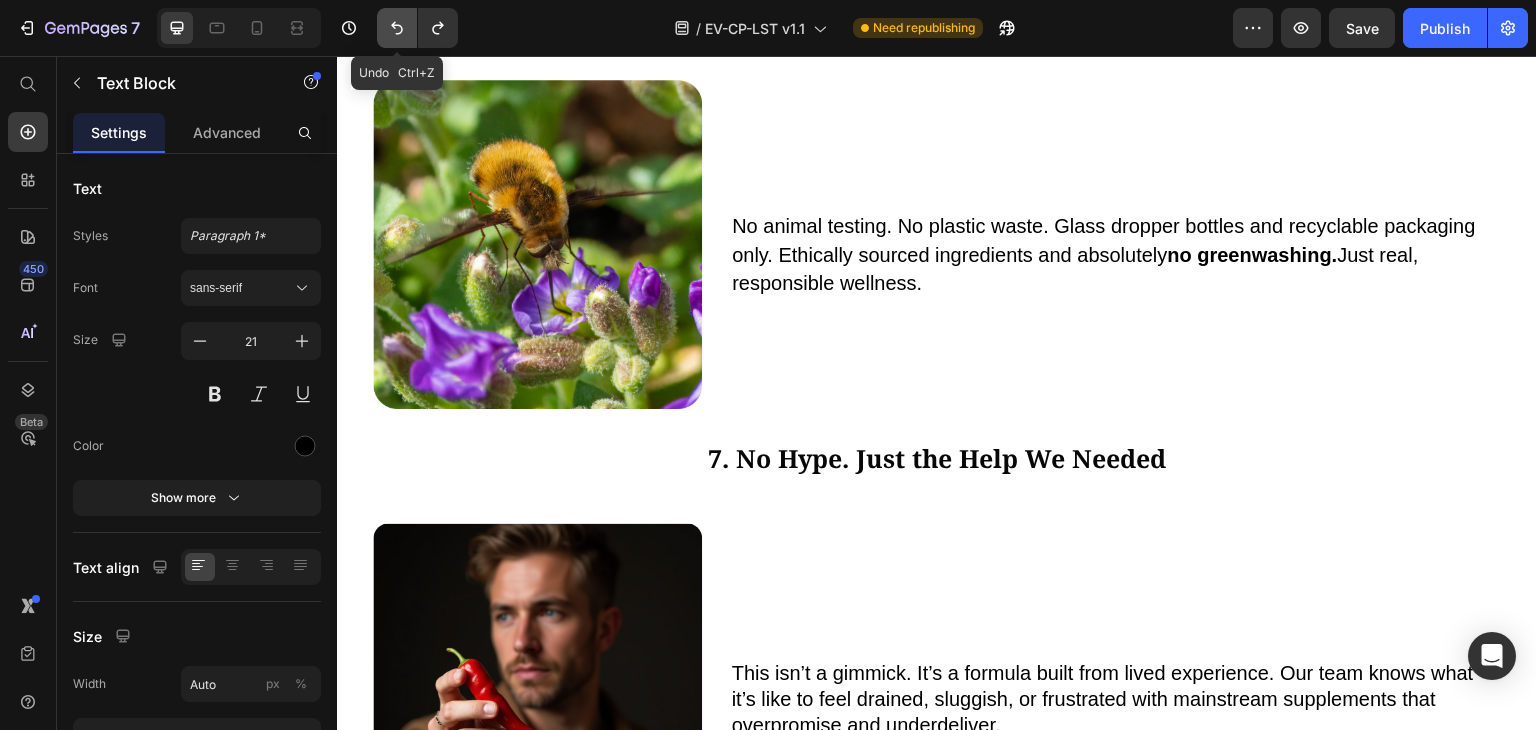 click 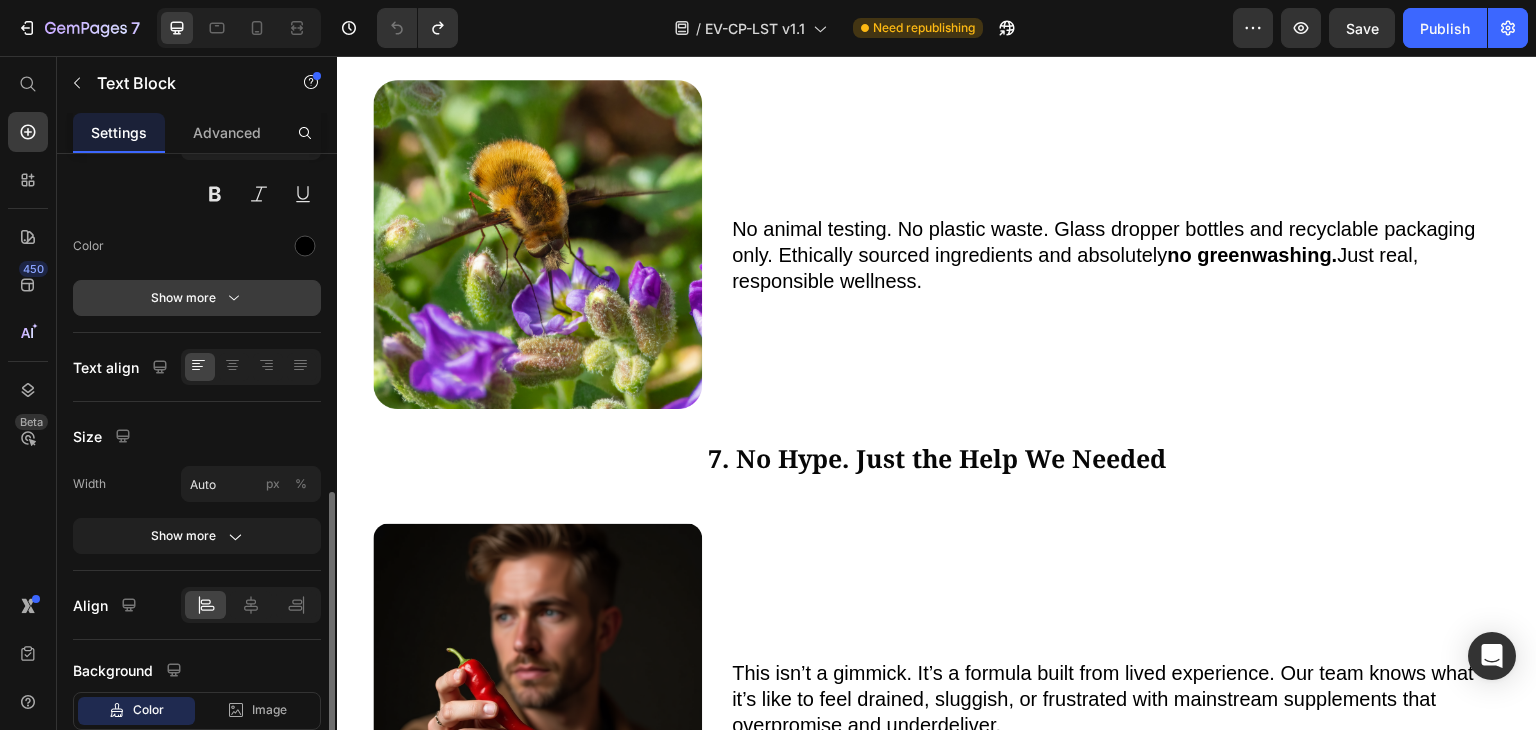 scroll, scrollTop: 324, scrollLeft: 0, axis: vertical 